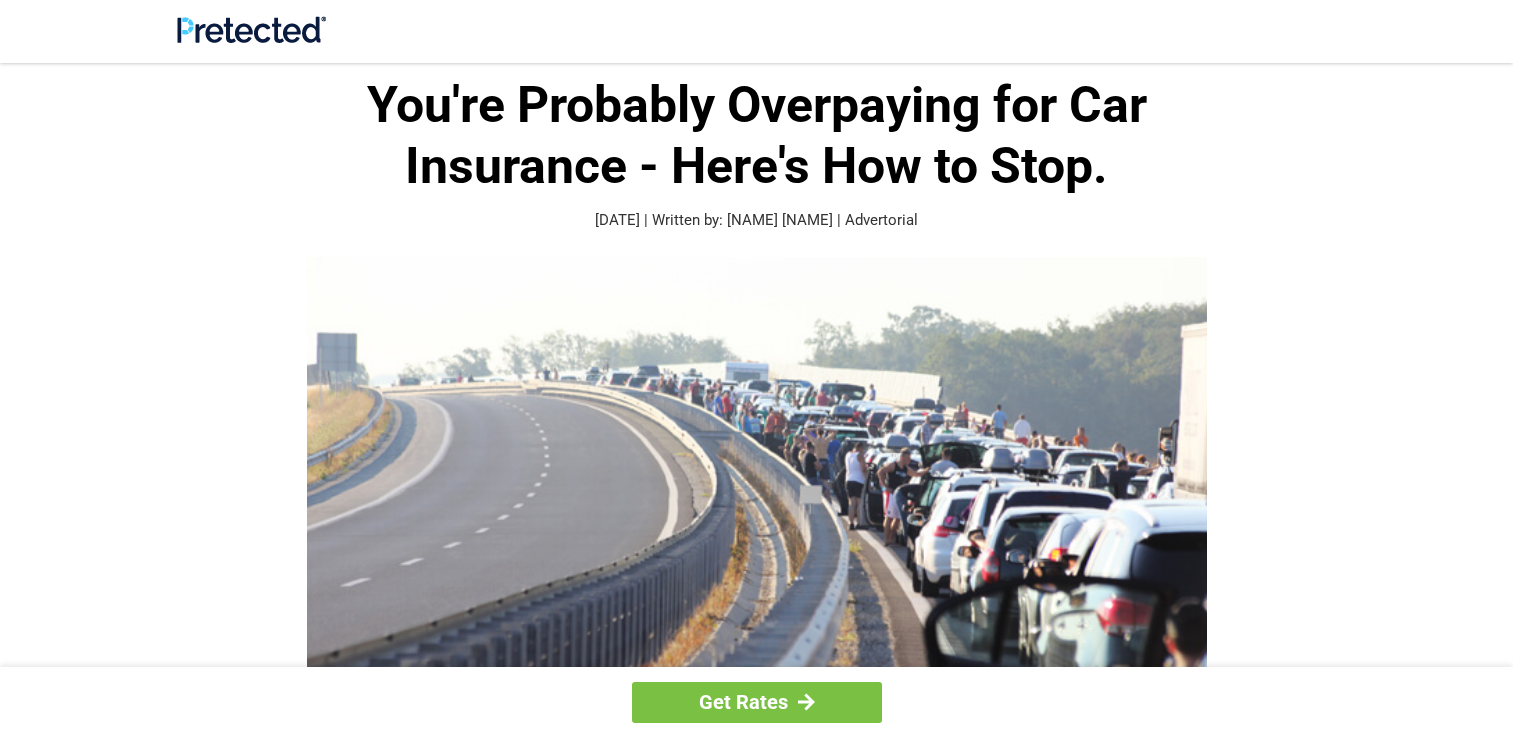 scroll, scrollTop: 0, scrollLeft: 0, axis: both 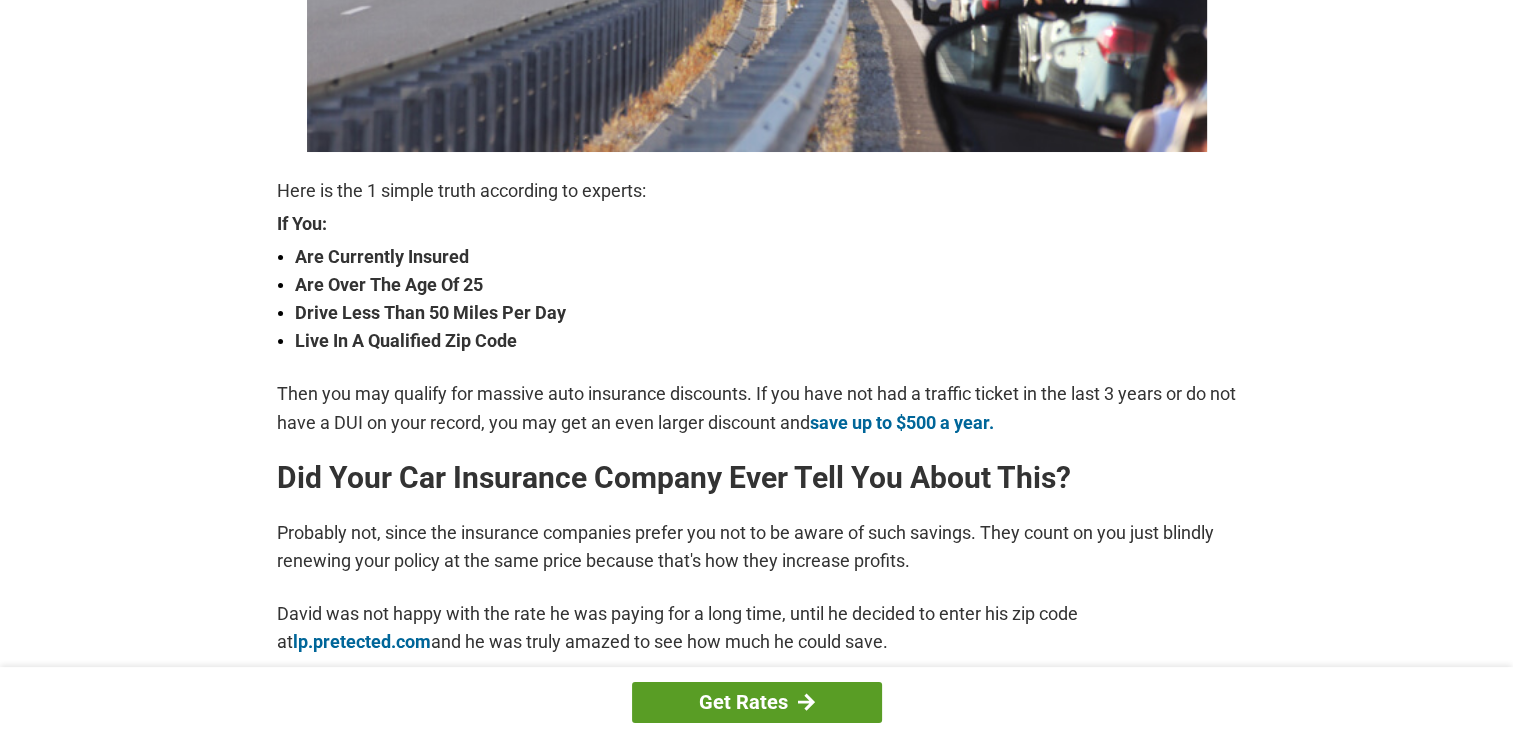 click on "Get Rates" at bounding box center [757, 702] 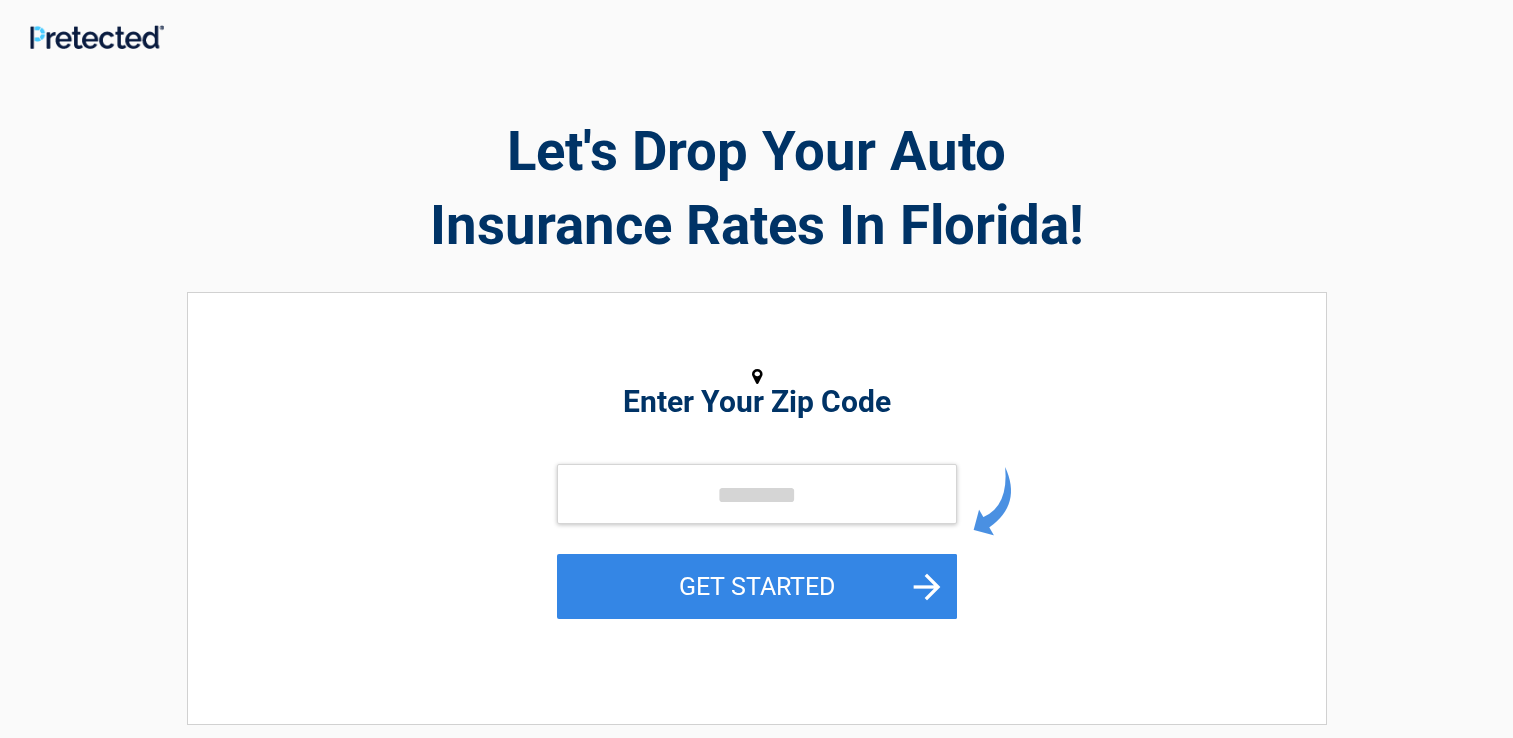 scroll, scrollTop: 0, scrollLeft: 0, axis: both 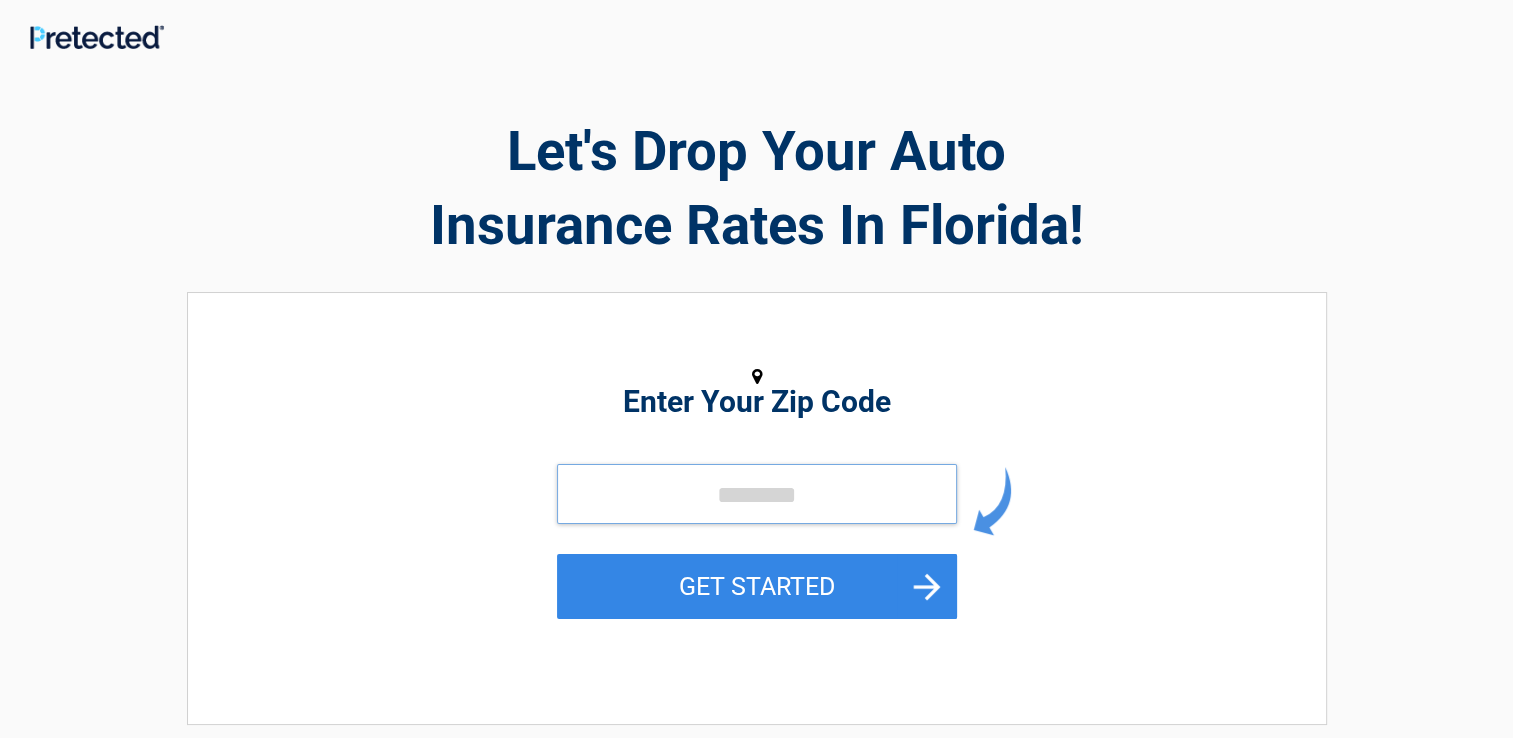 click at bounding box center [757, 494] 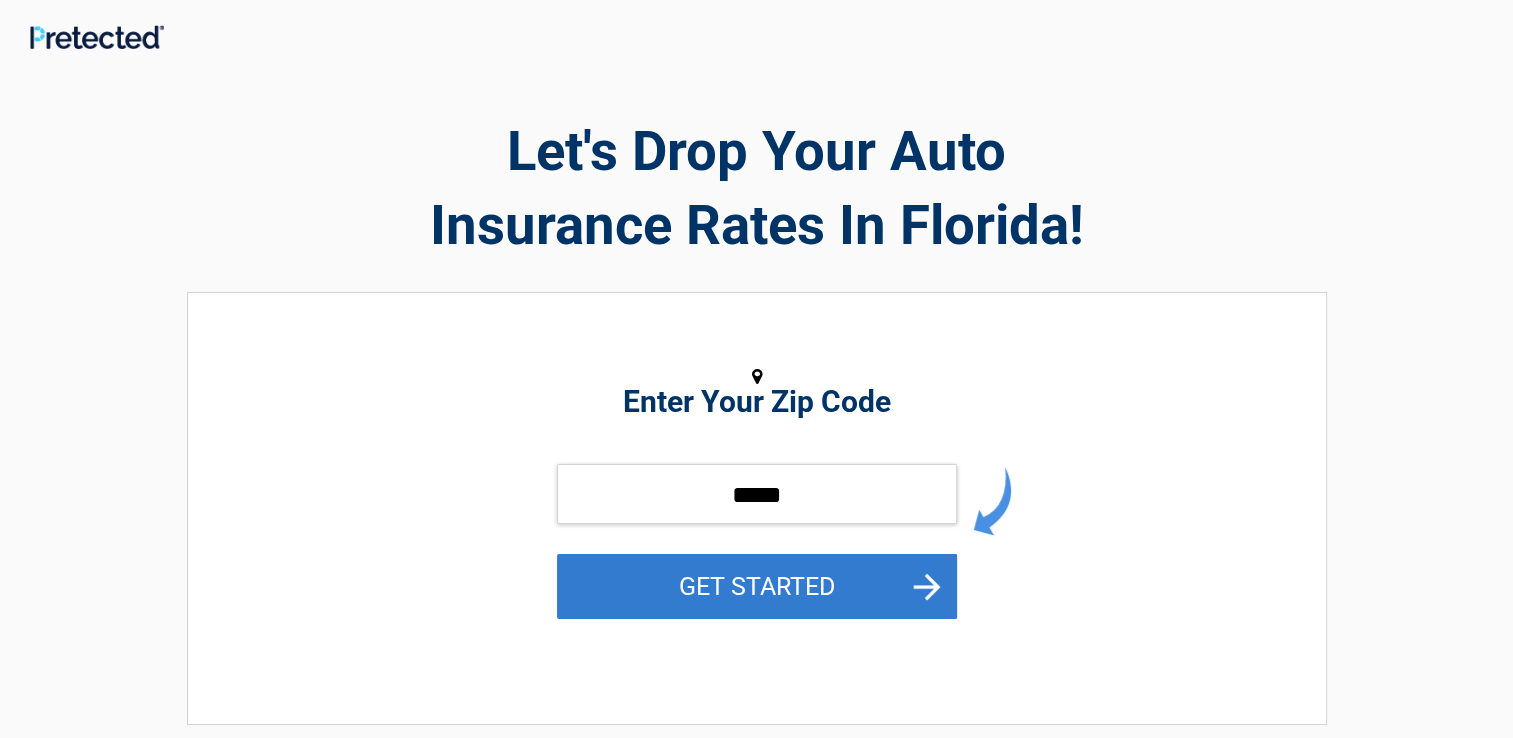 click on "GET STARTED" at bounding box center (757, 586) 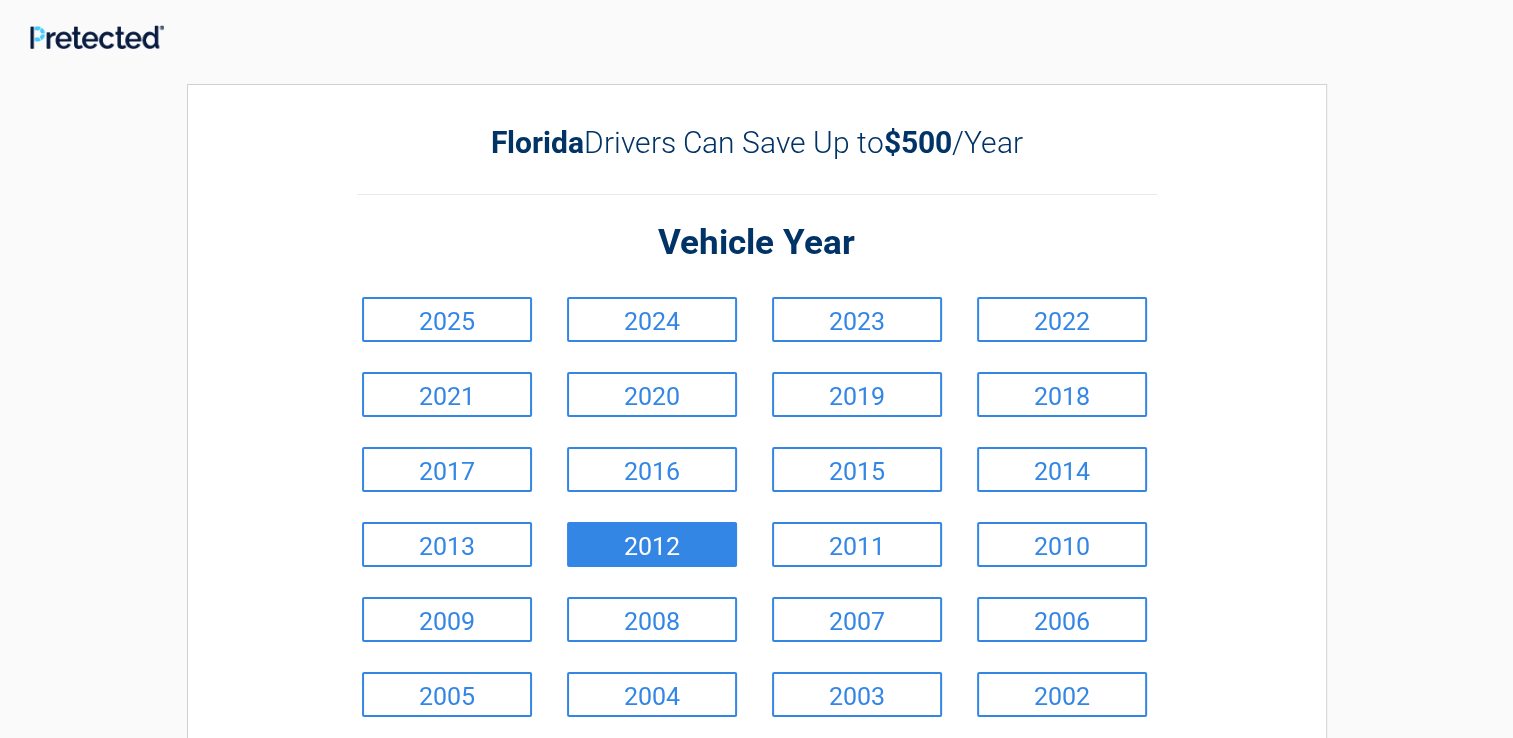 click on "2012" at bounding box center [652, 544] 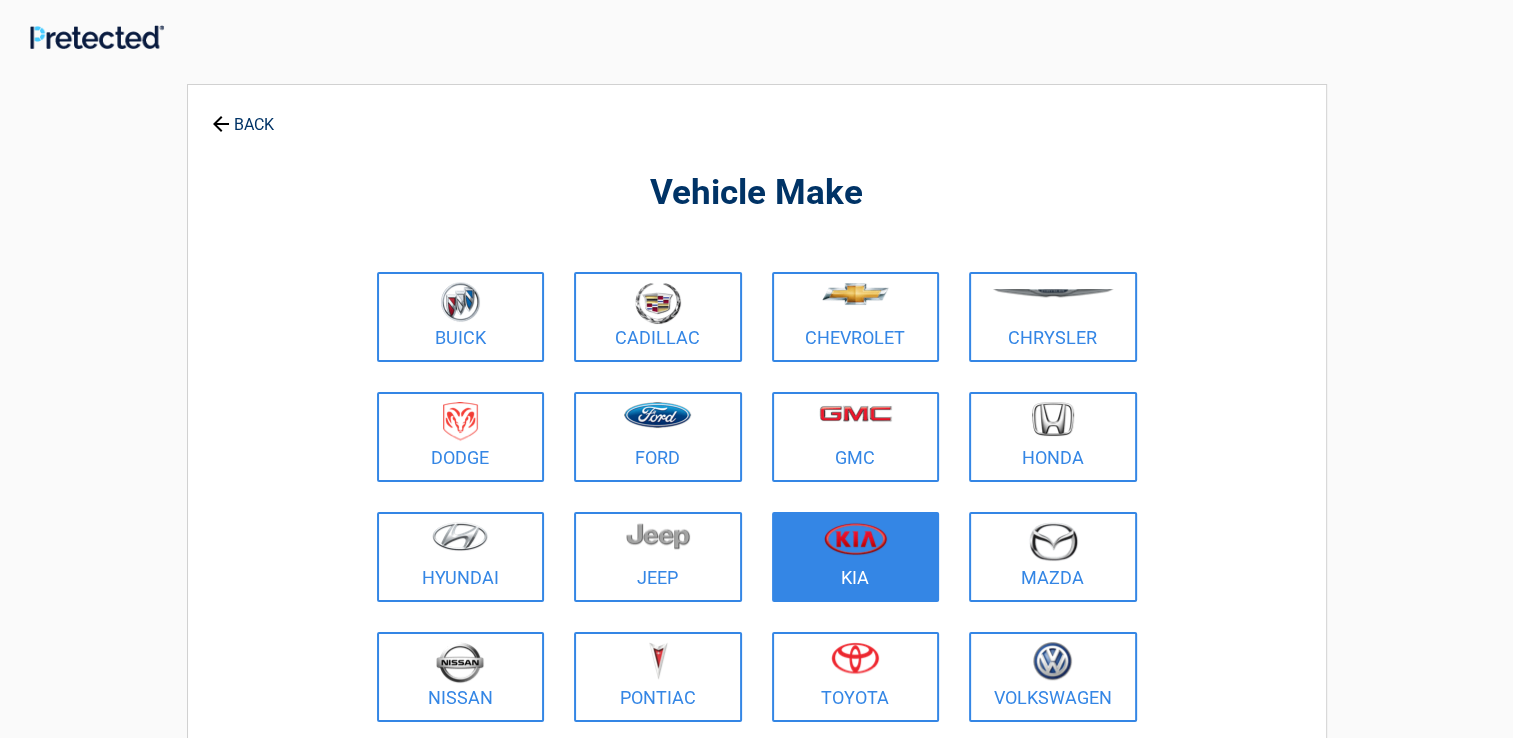 click at bounding box center [855, 538] 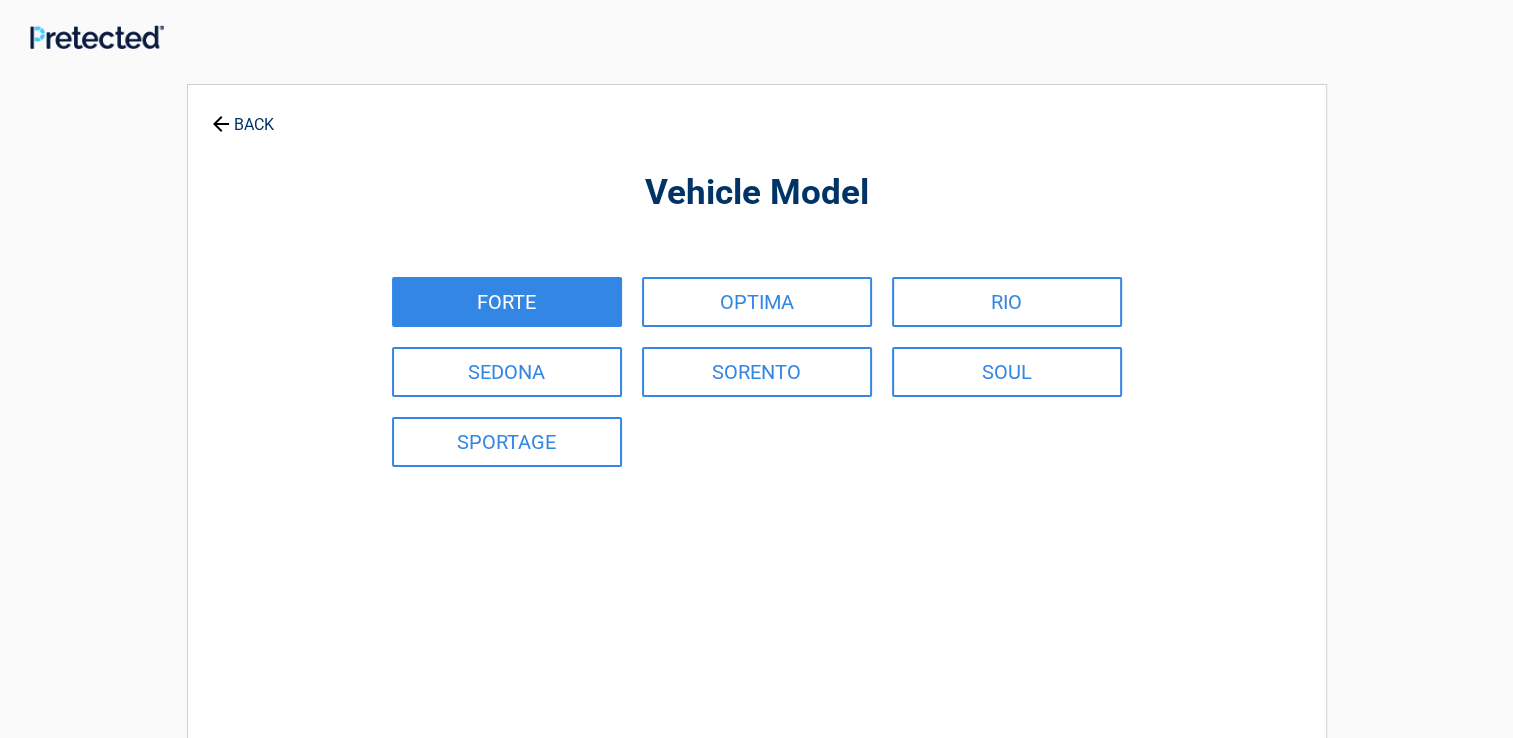 click on "FORTE" at bounding box center [507, 302] 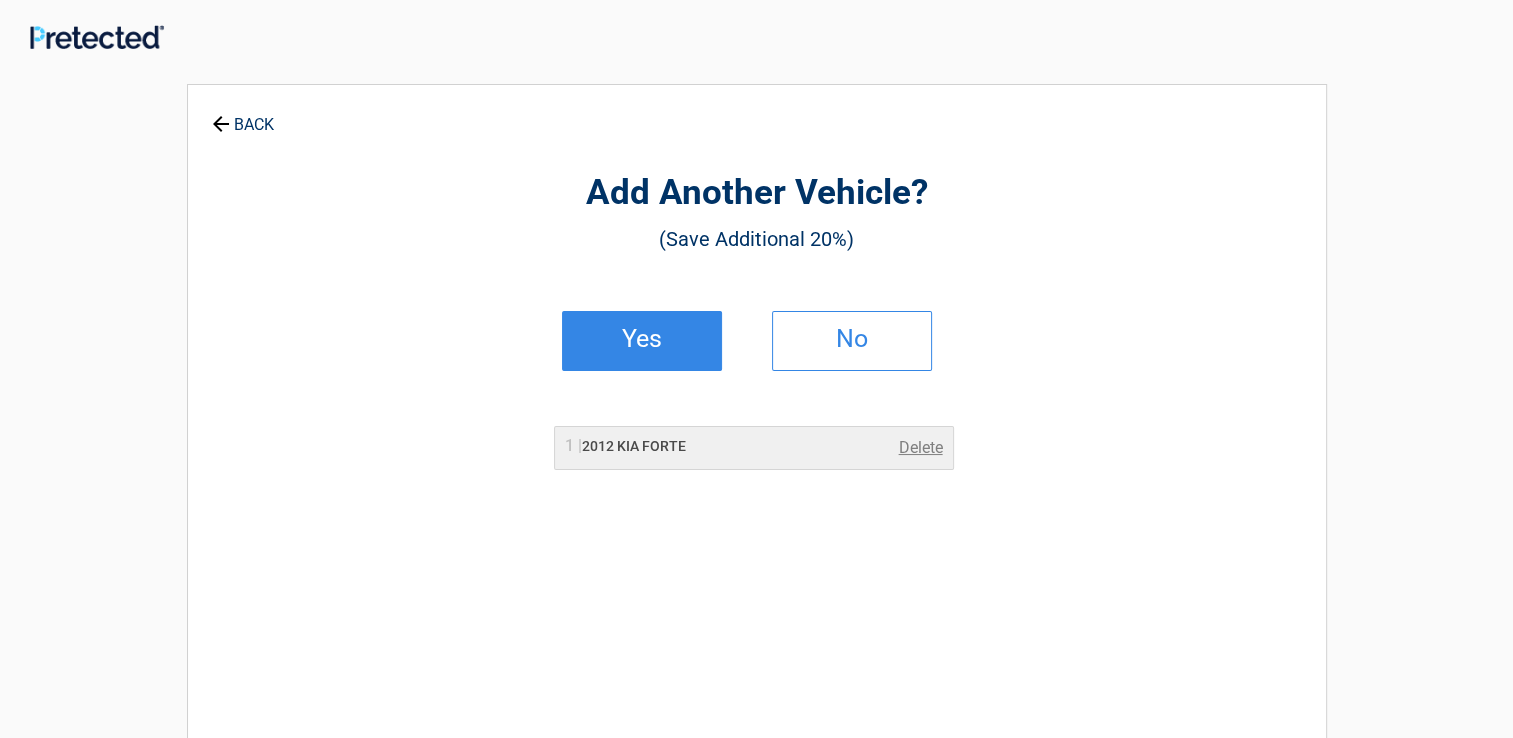 click on "Yes" at bounding box center (642, 339) 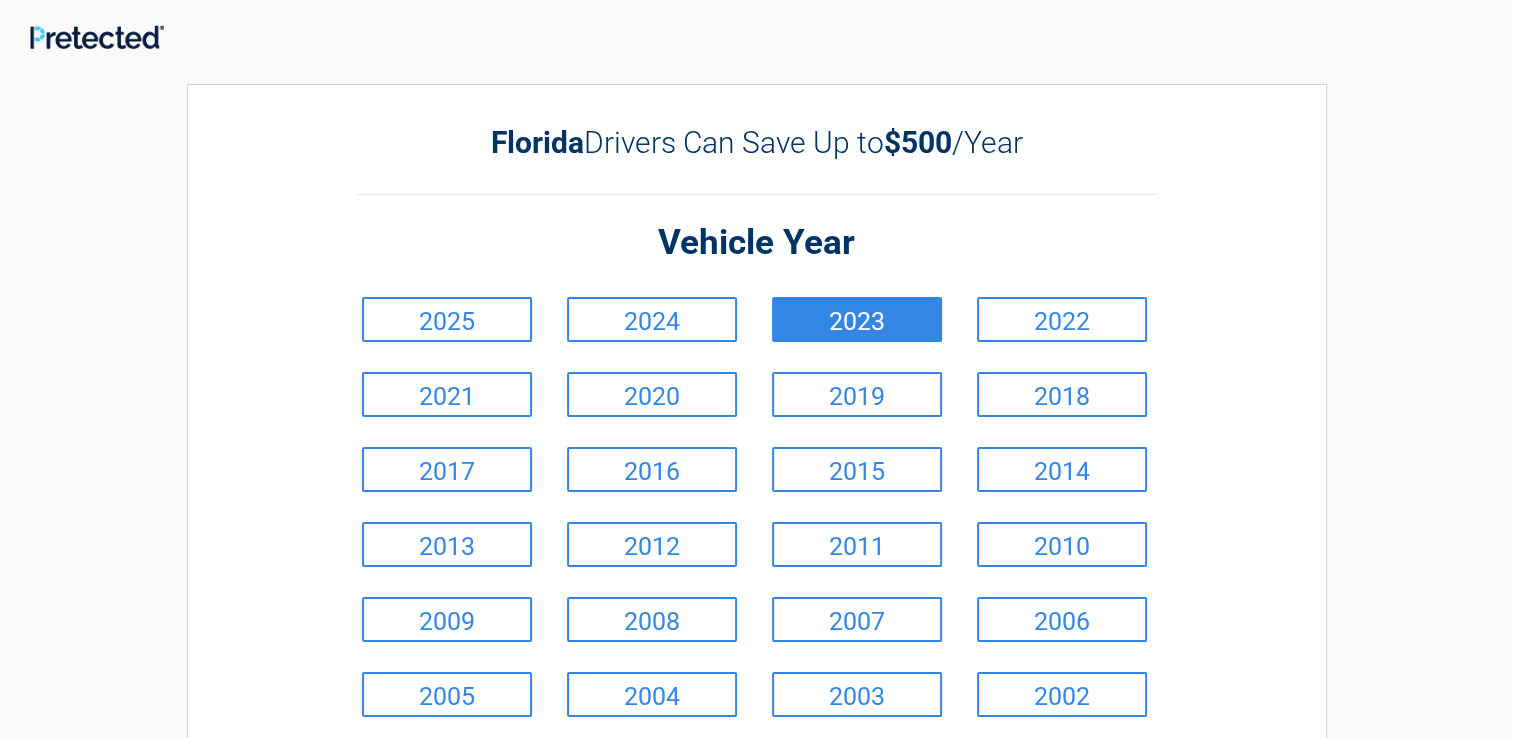 click on "2023" at bounding box center (857, 319) 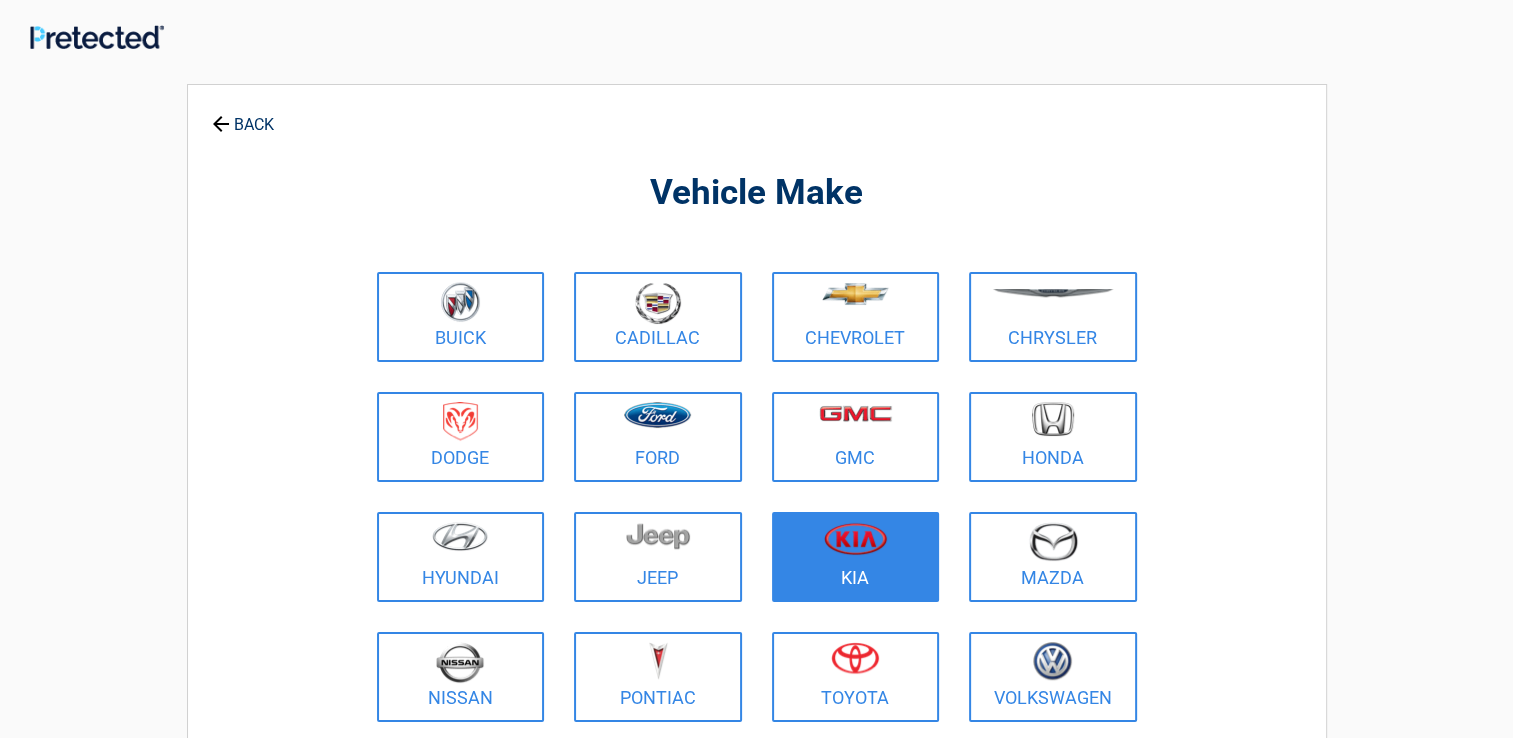 click at bounding box center (855, 538) 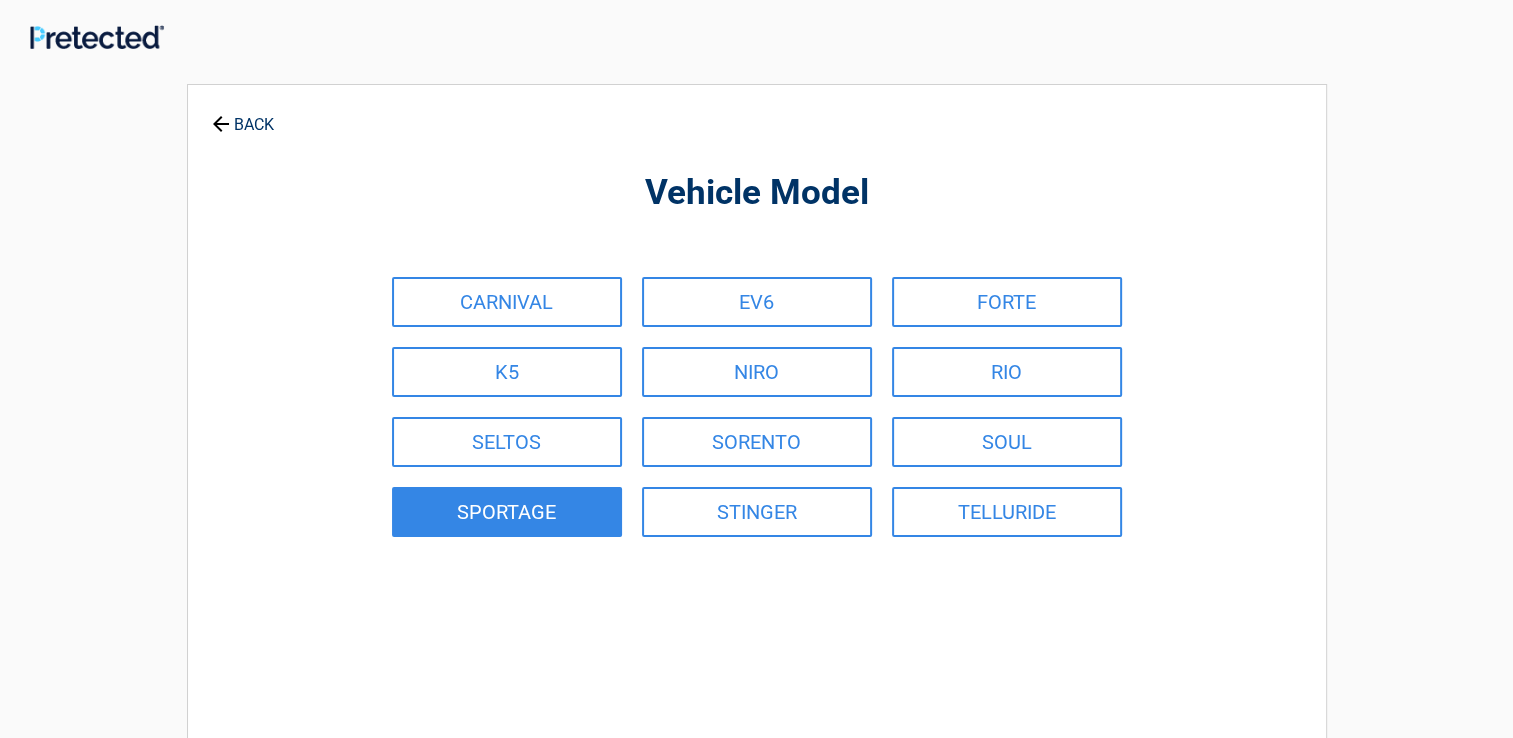 click on "SPORTAGE" at bounding box center [507, 512] 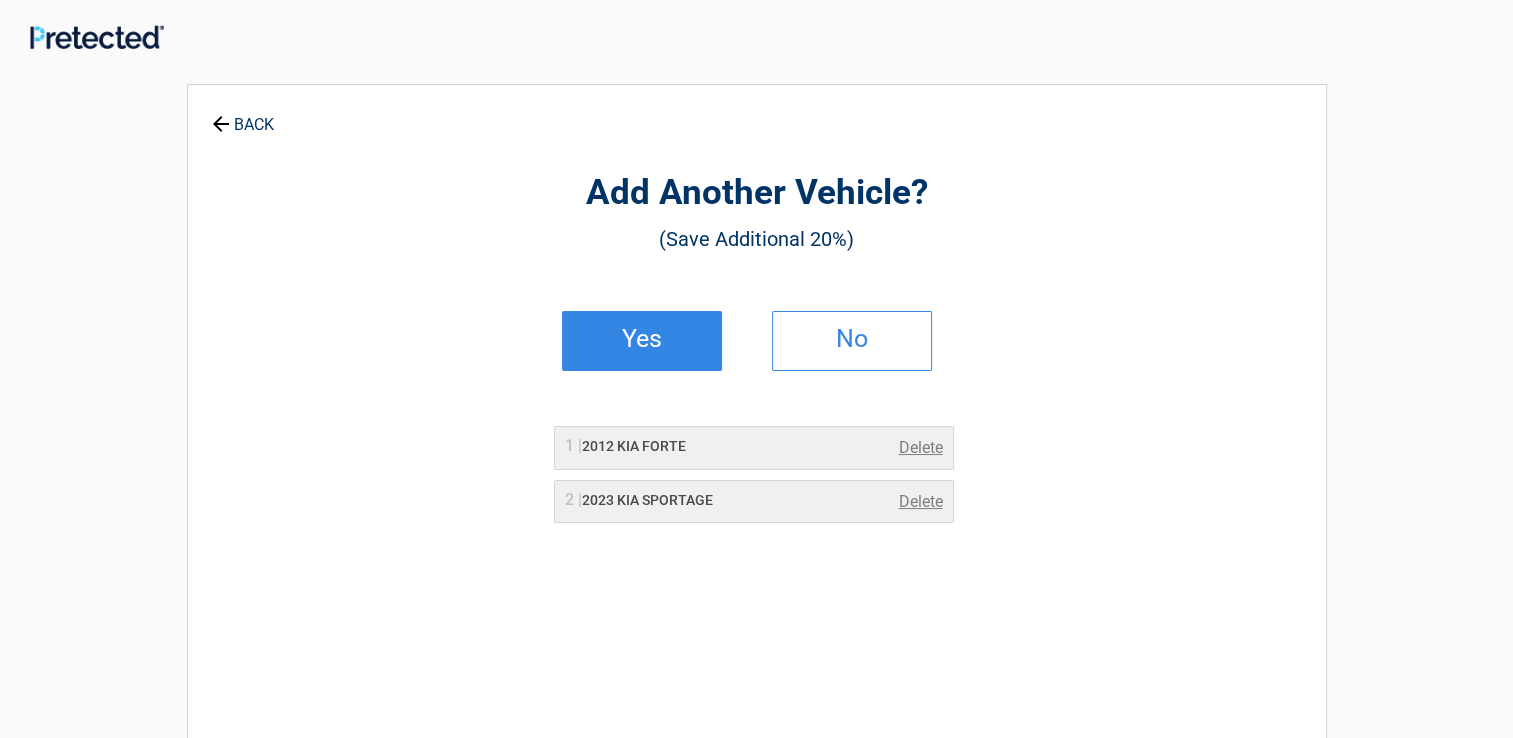 click on "Yes" at bounding box center [642, 341] 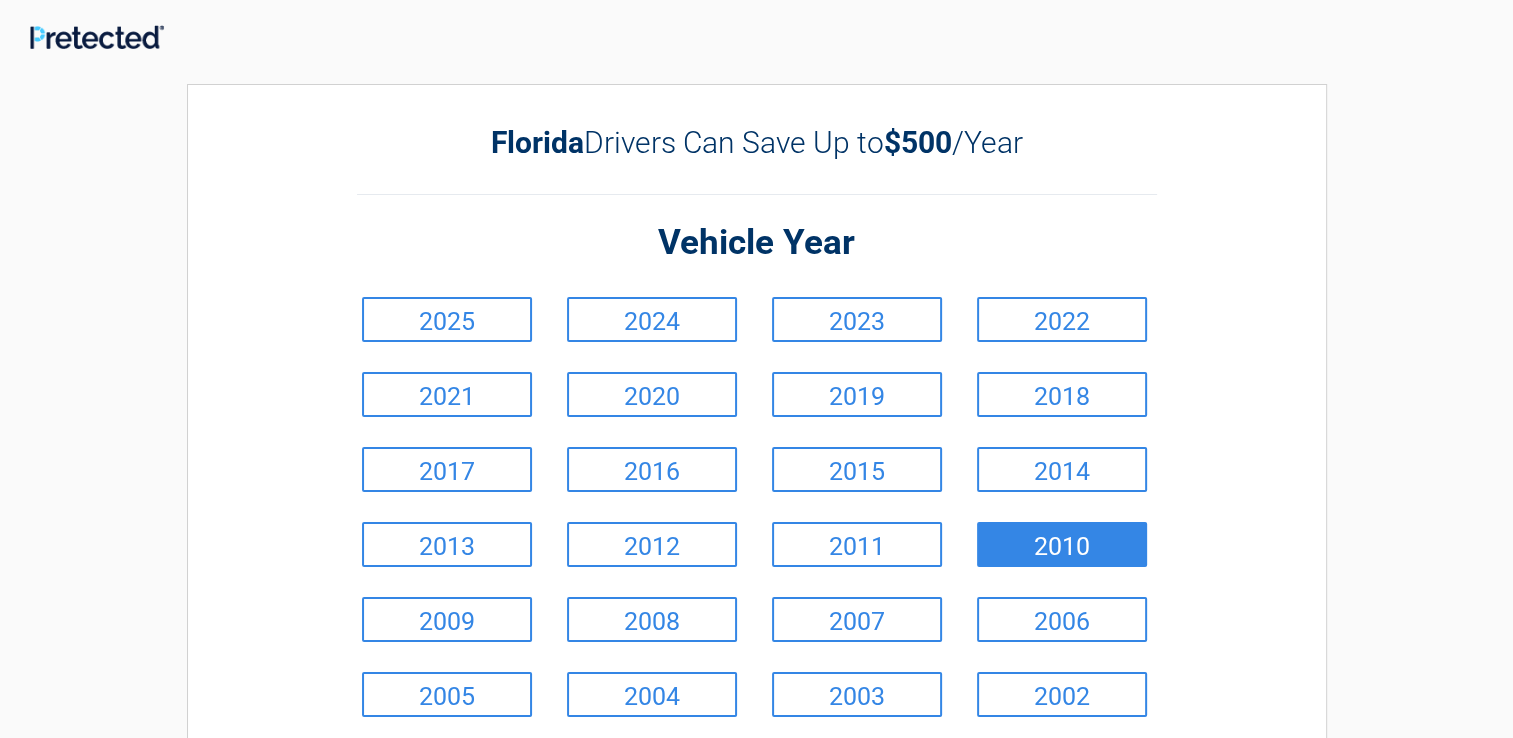 click on "2010" at bounding box center (1062, 544) 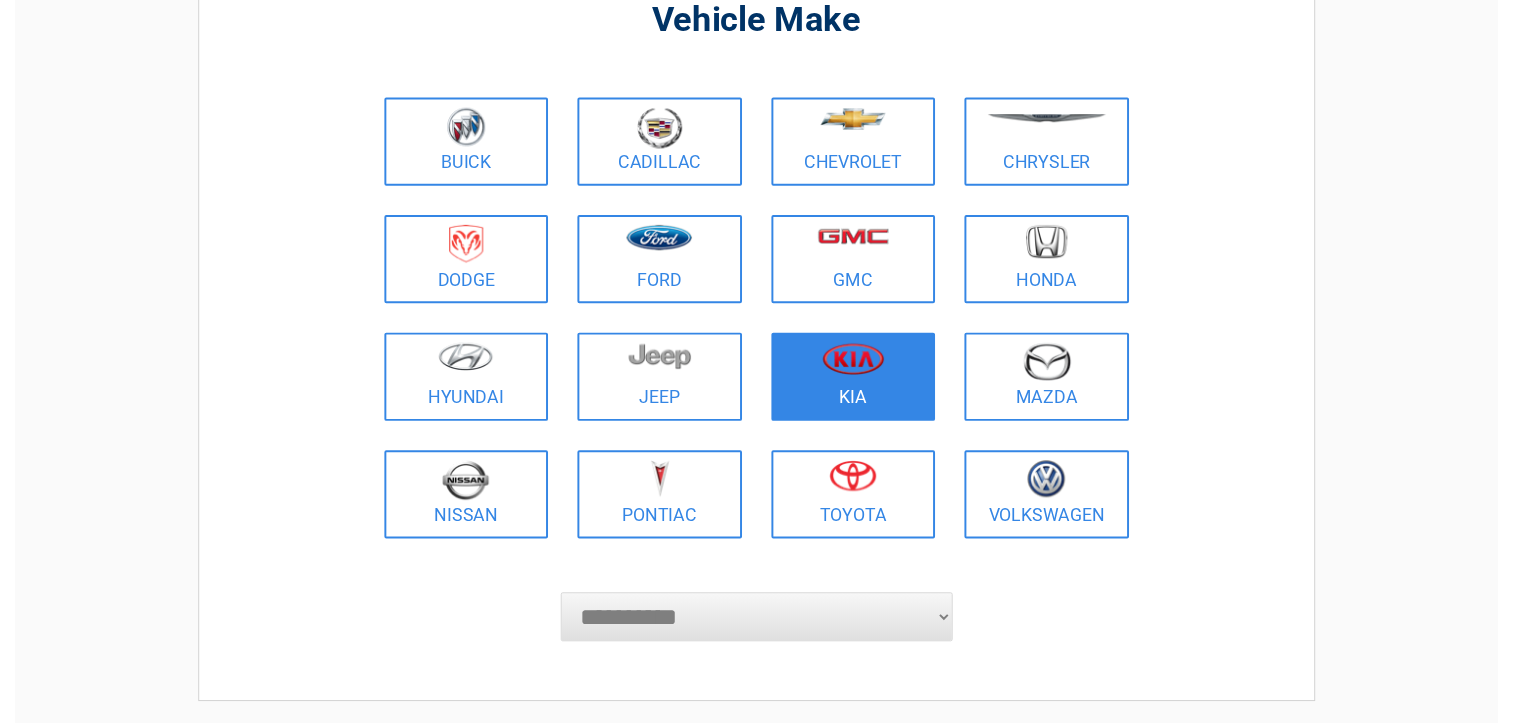 scroll, scrollTop: 180, scrollLeft: 0, axis: vertical 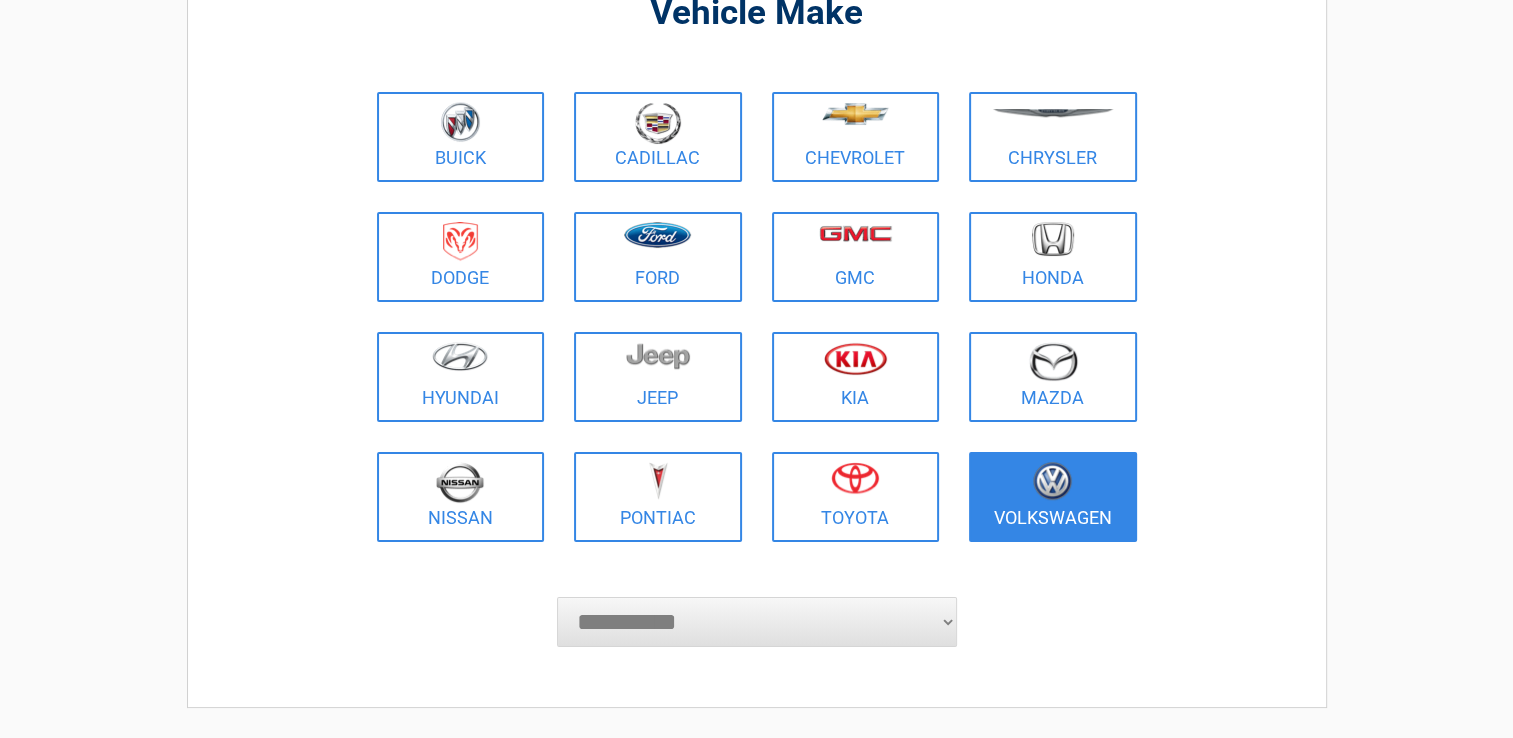 click at bounding box center (1053, 484) 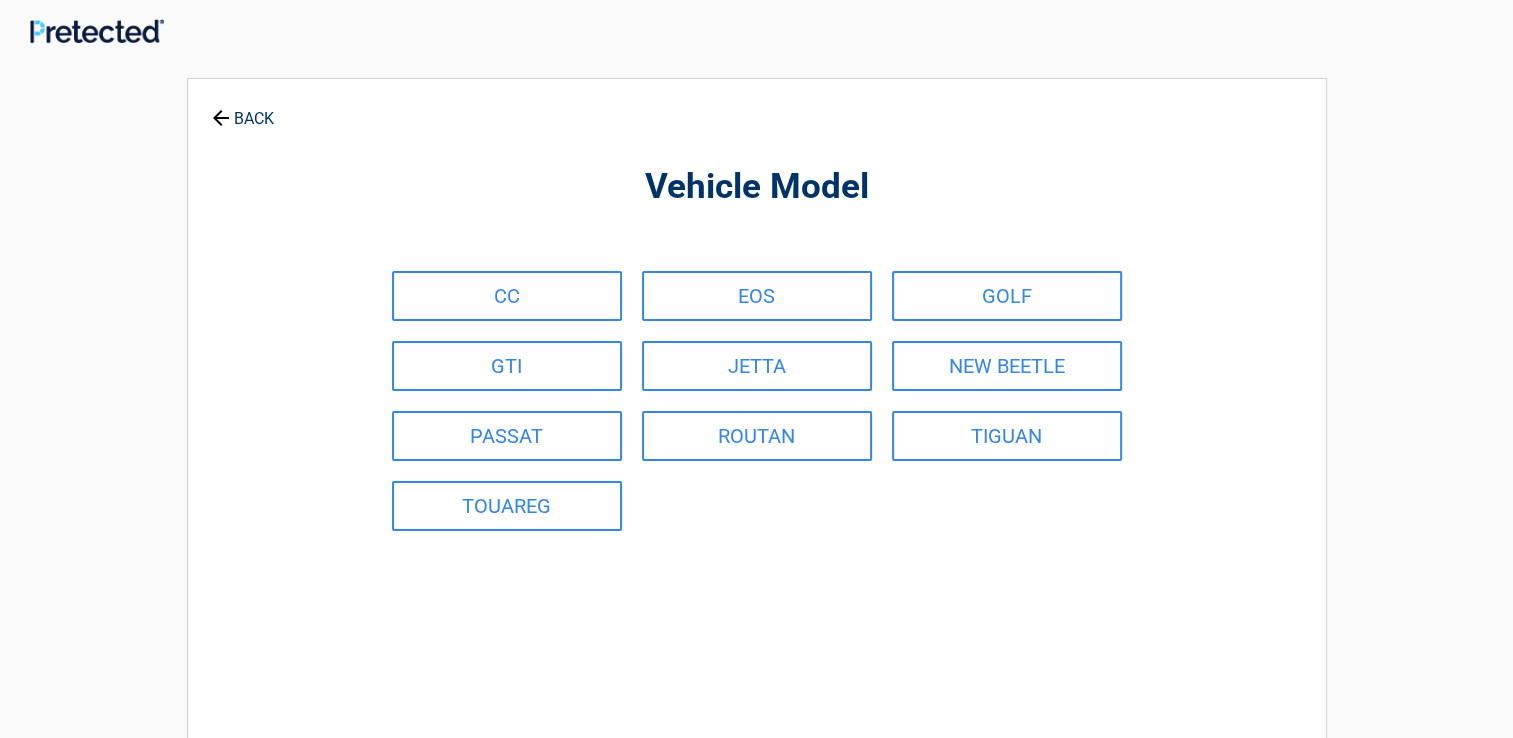 scroll, scrollTop: 0, scrollLeft: 0, axis: both 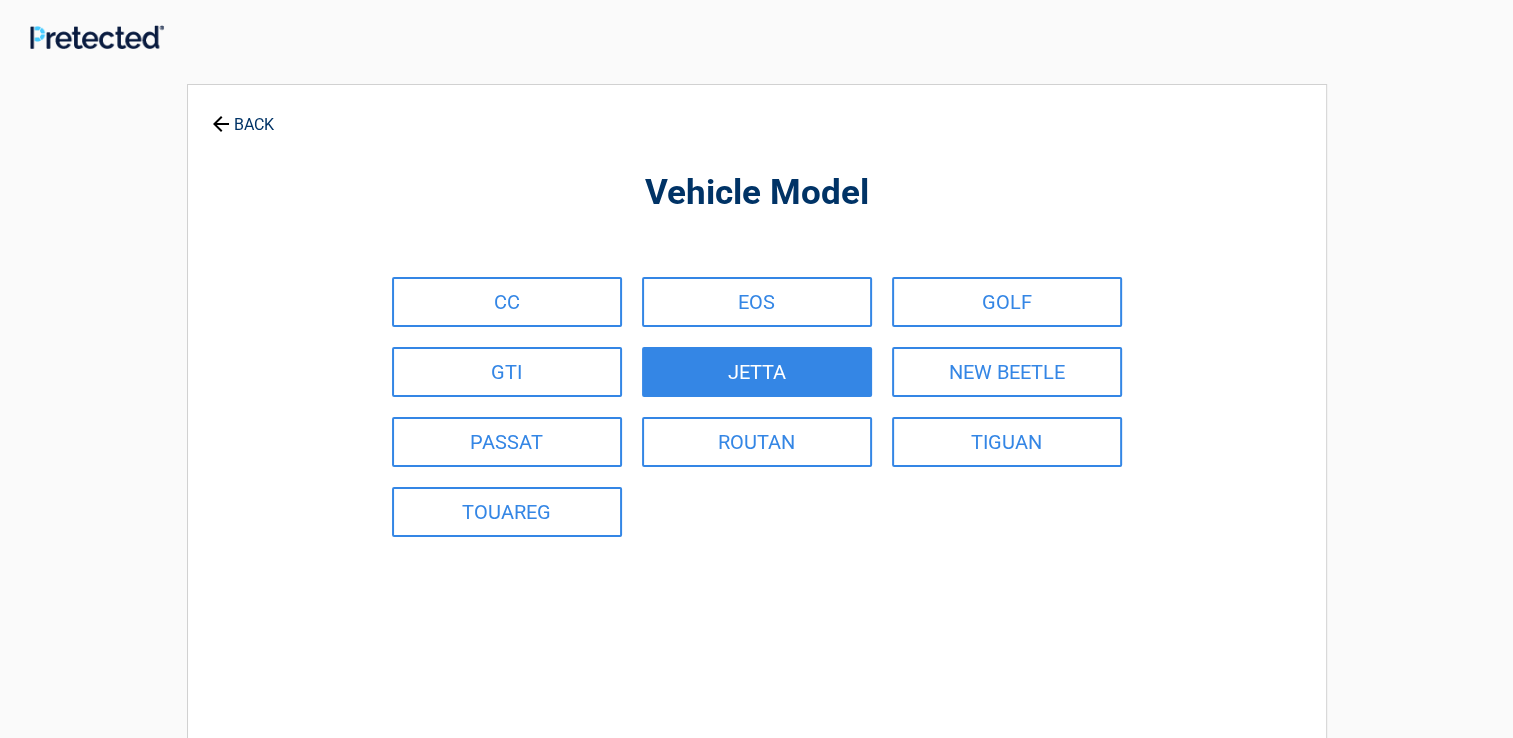 click on "JETTA" at bounding box center (757, 372) 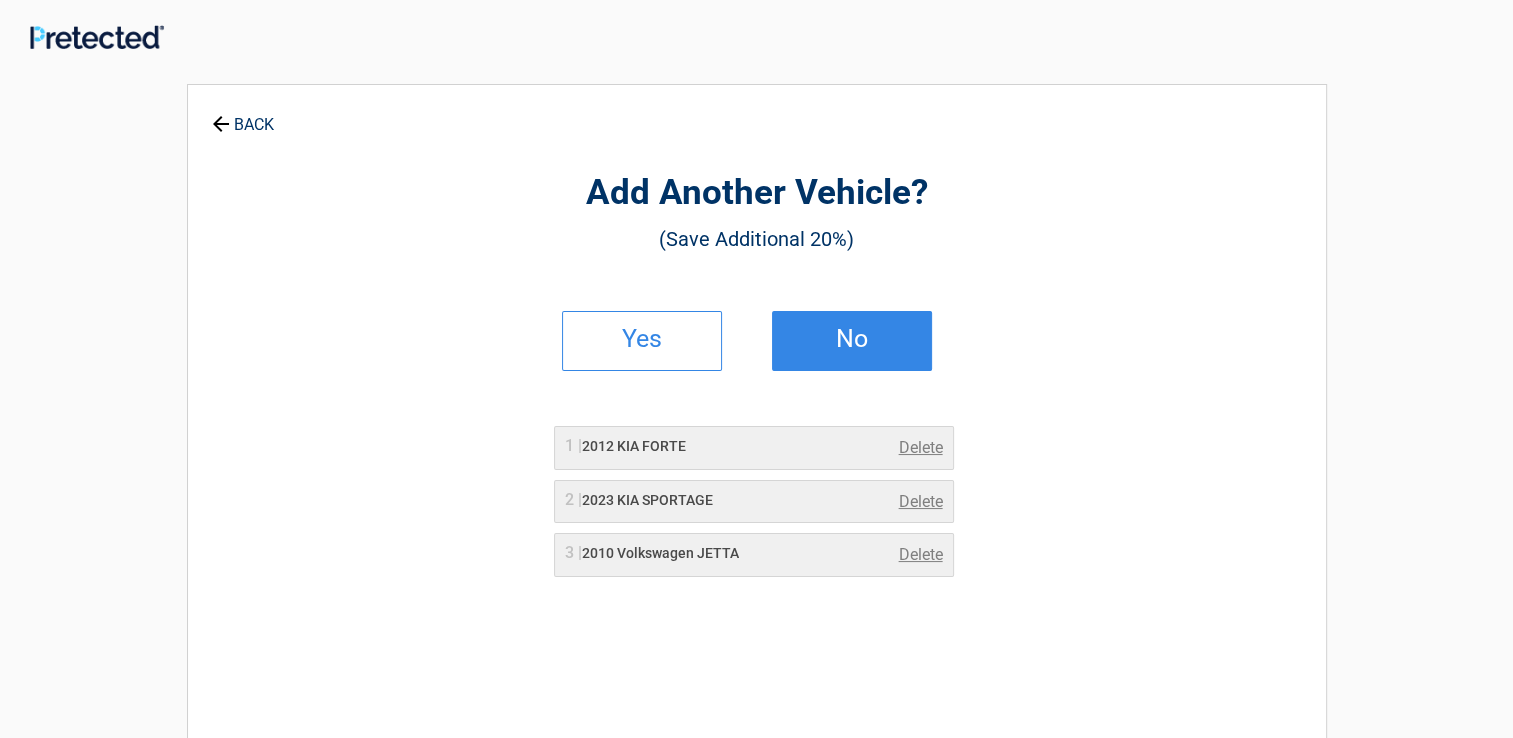 click on "No" at bounding box center (852, 339) 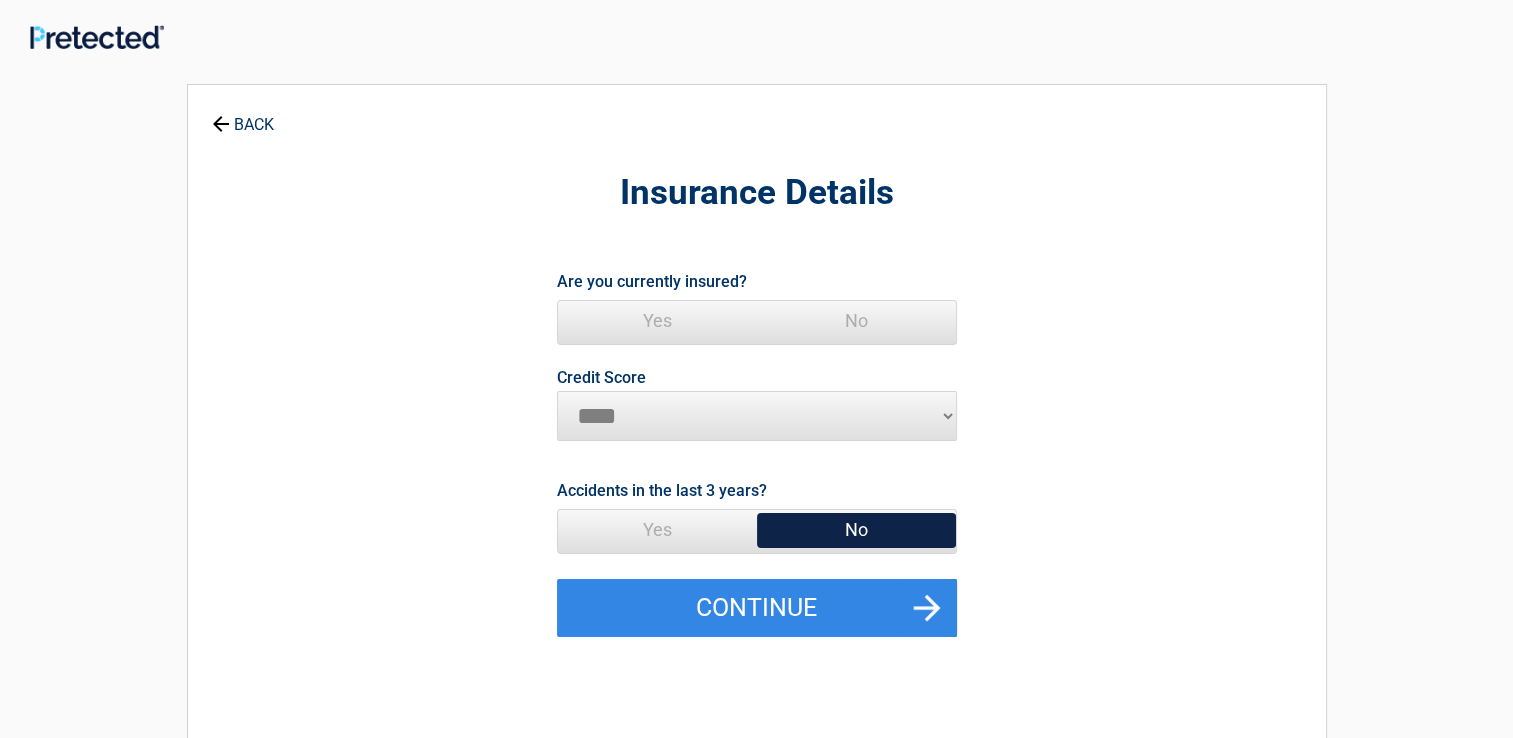 click on "Yes" at bounding box center (657, 321) 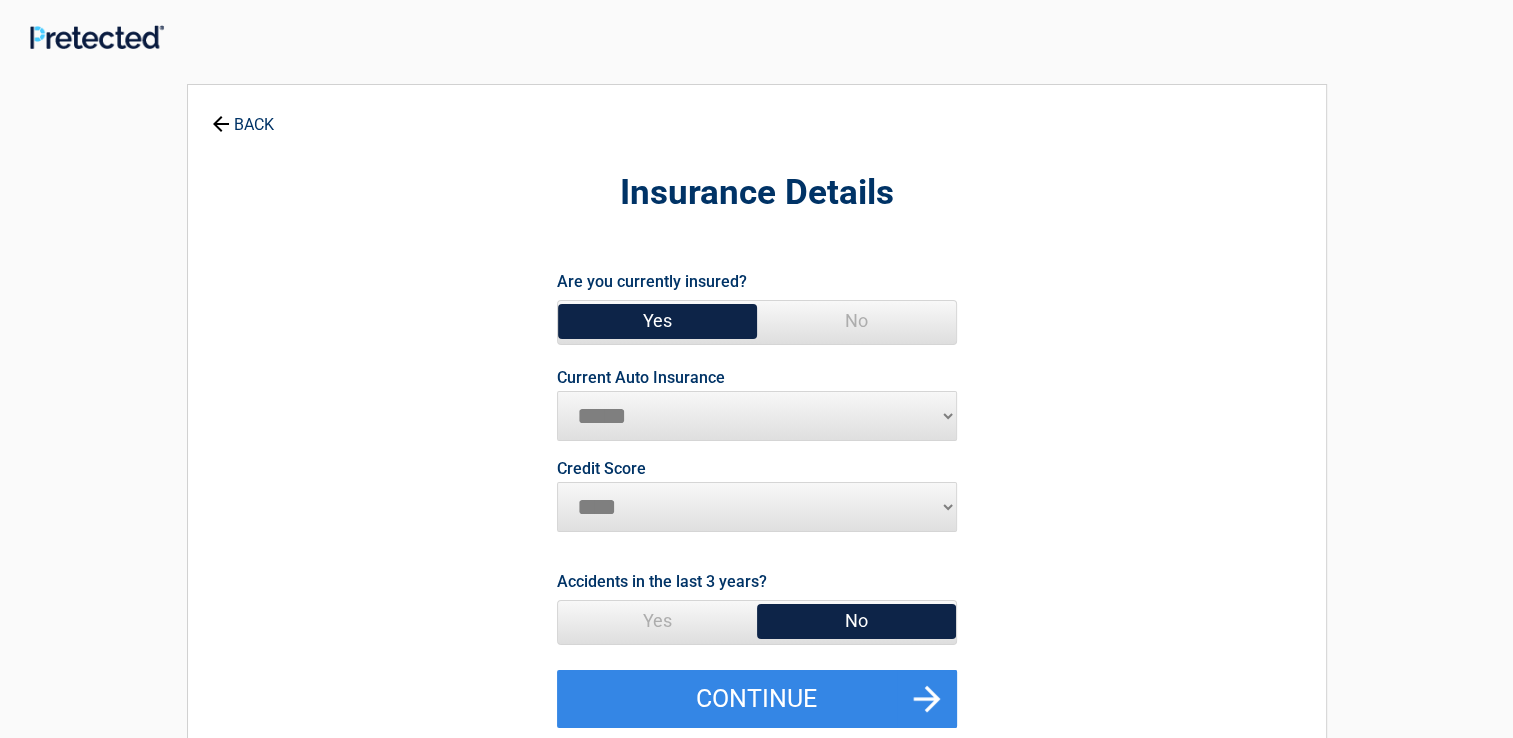 click on "**********" at bounding box center (757, 416) 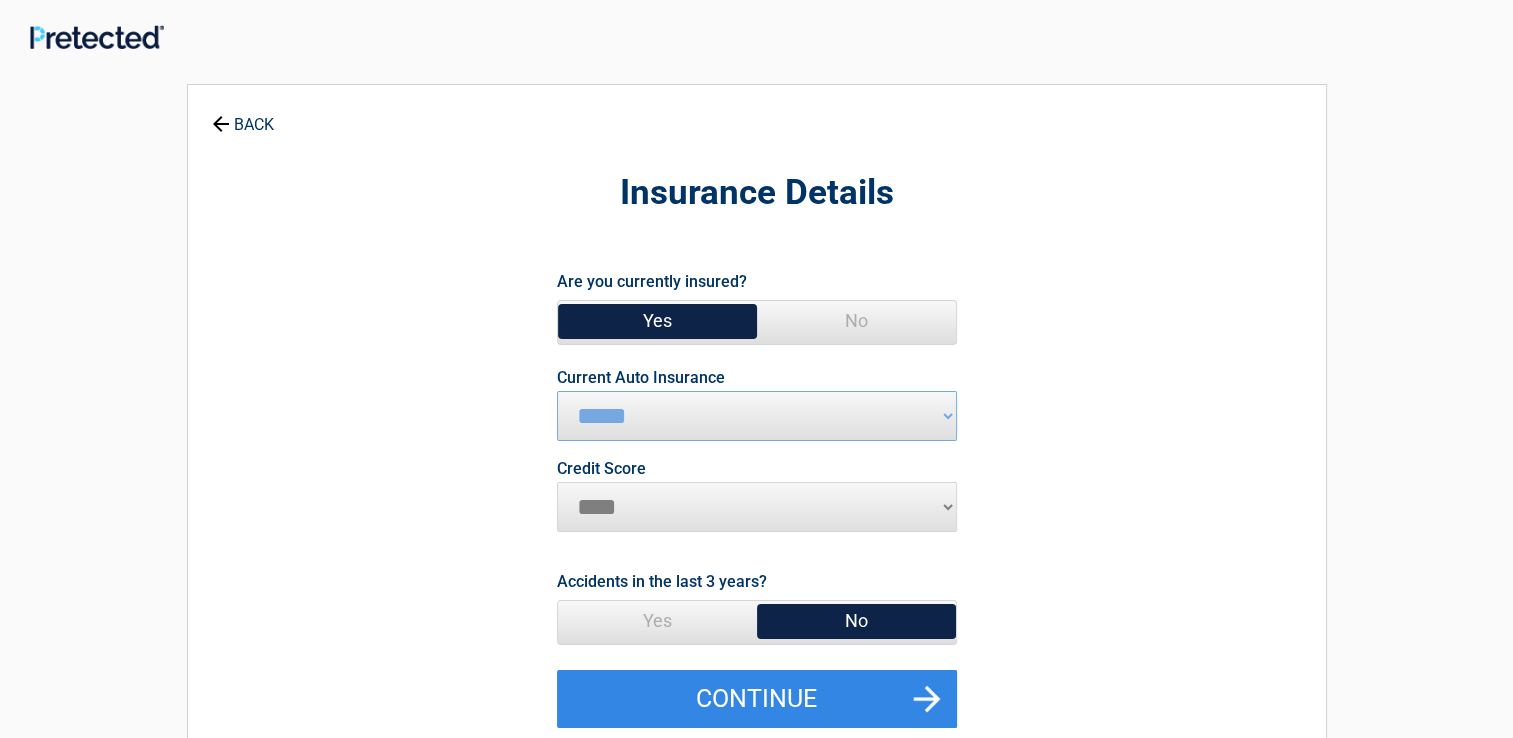 click on "*********
****
*******
****" at bounding box center (757, 507) 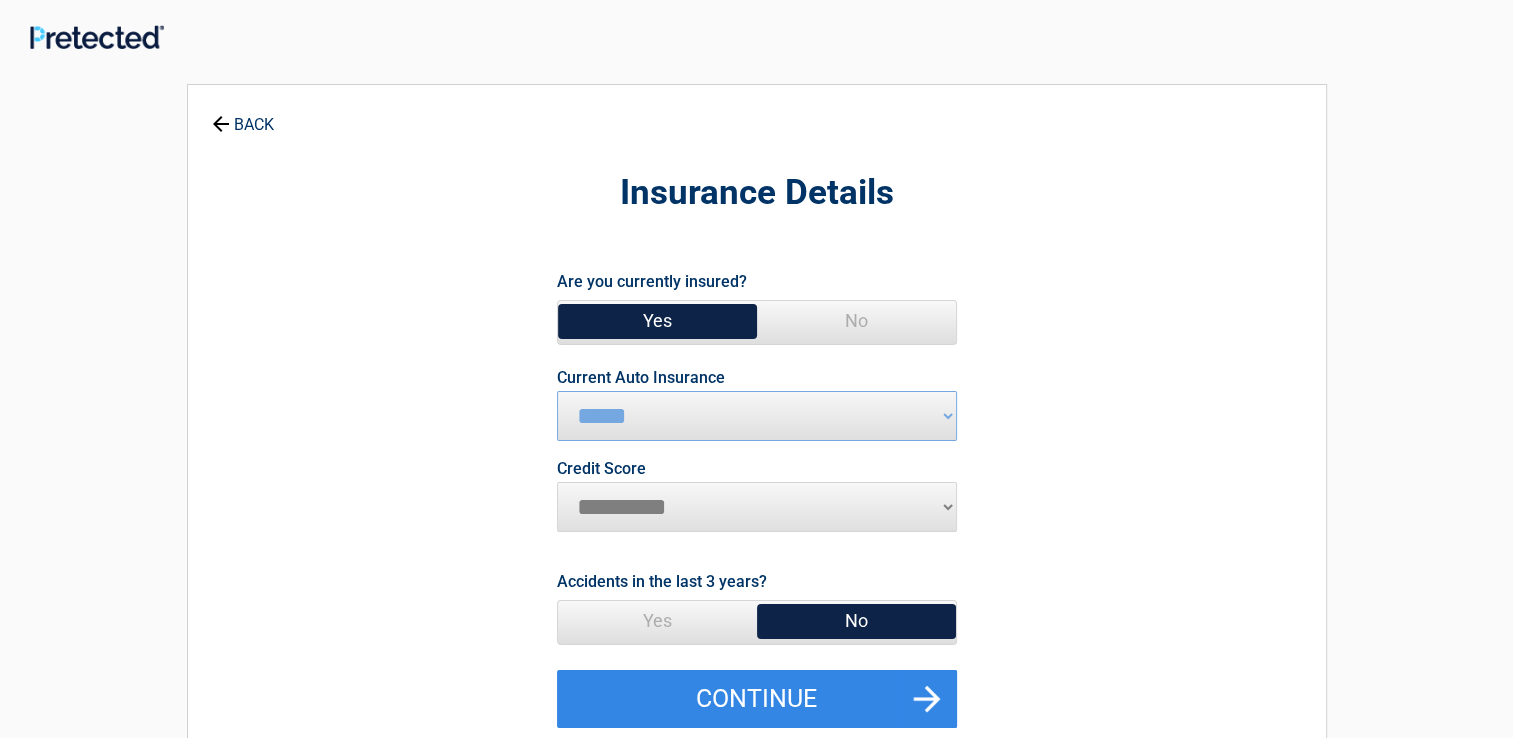 click on "No" at bounding box center (856, 621) 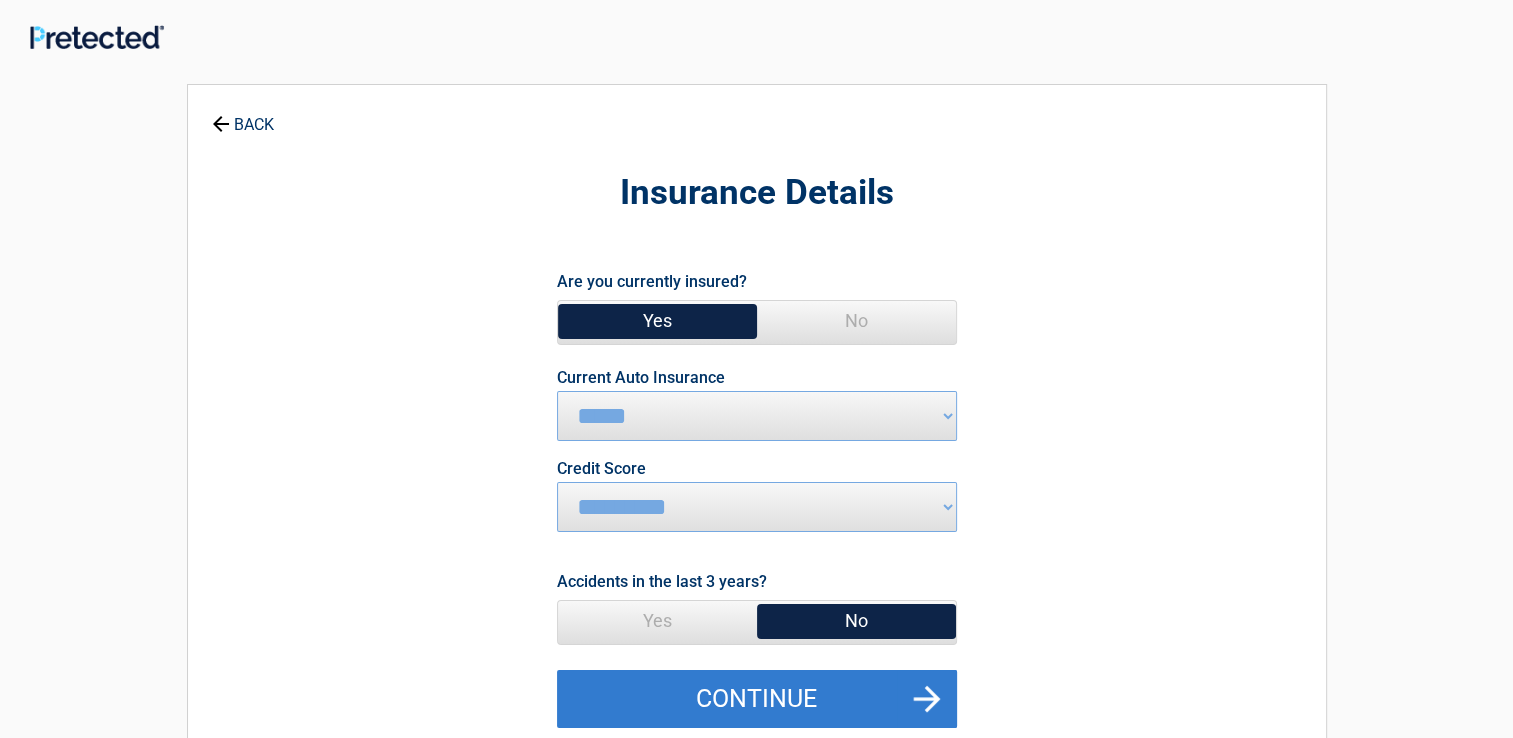 click on "Continue" at bounding box center (757, 699) 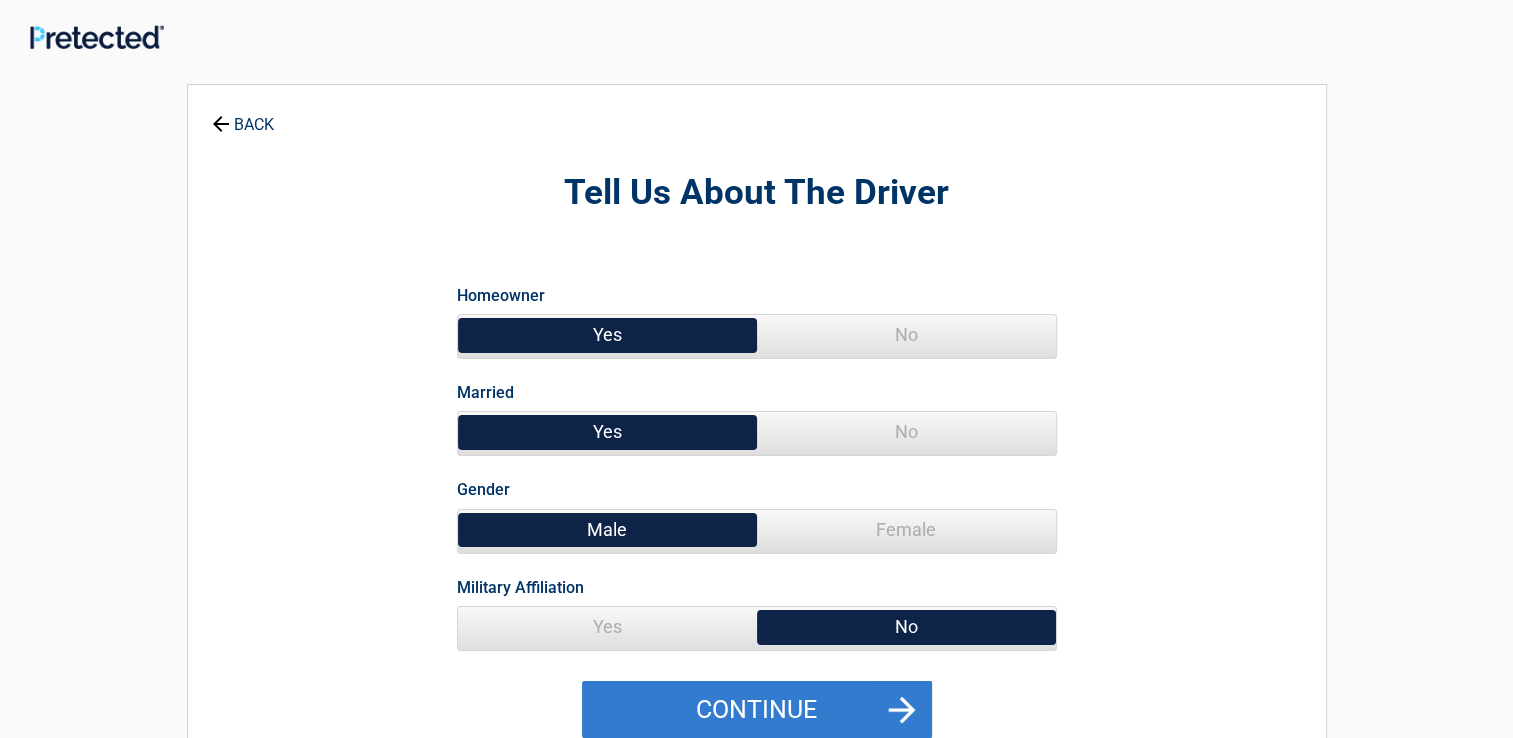 click on "Continue" at bounding box center (757, 710) 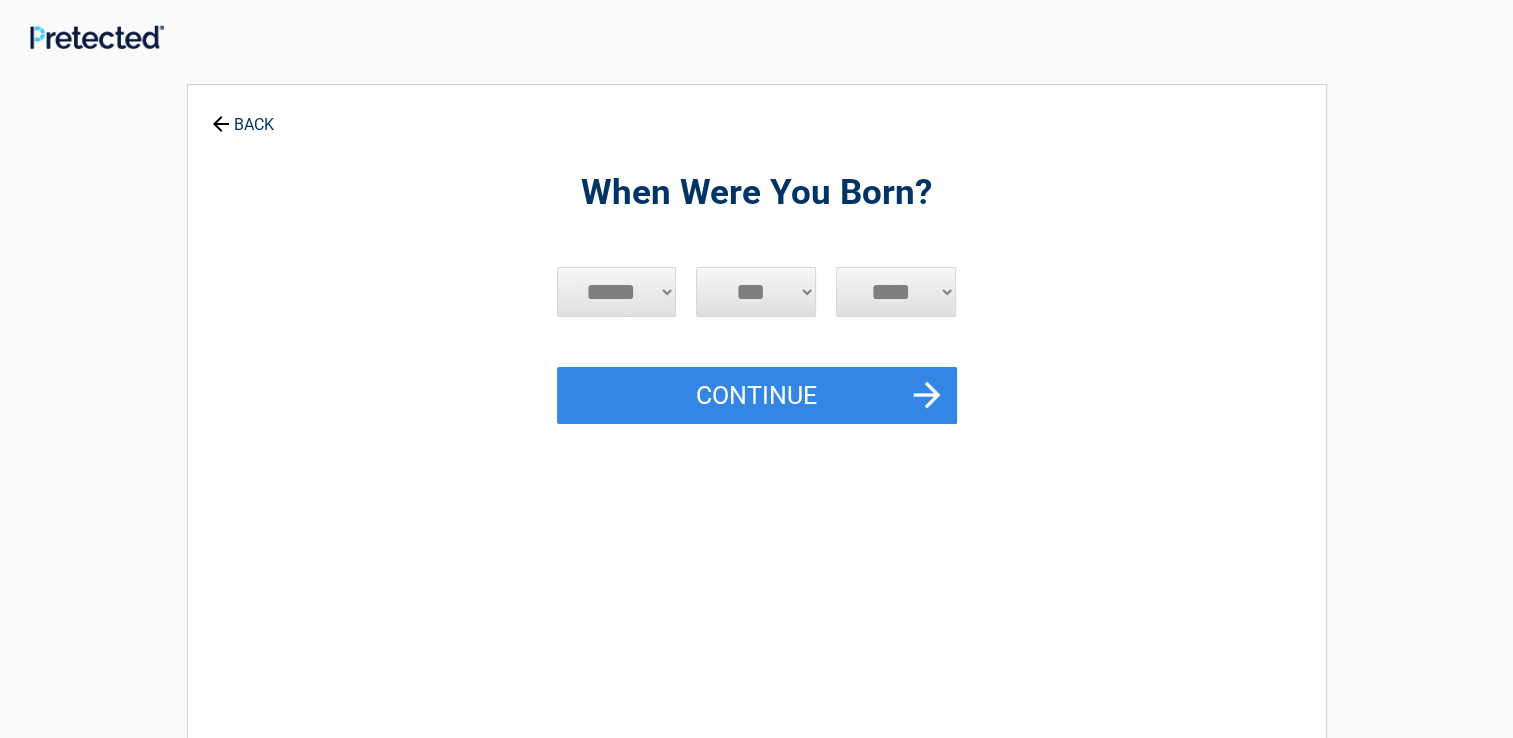 click on "*****
***
***
***
***
***
***
***
***
***
***
***
***" at bounding box center [617, 292] 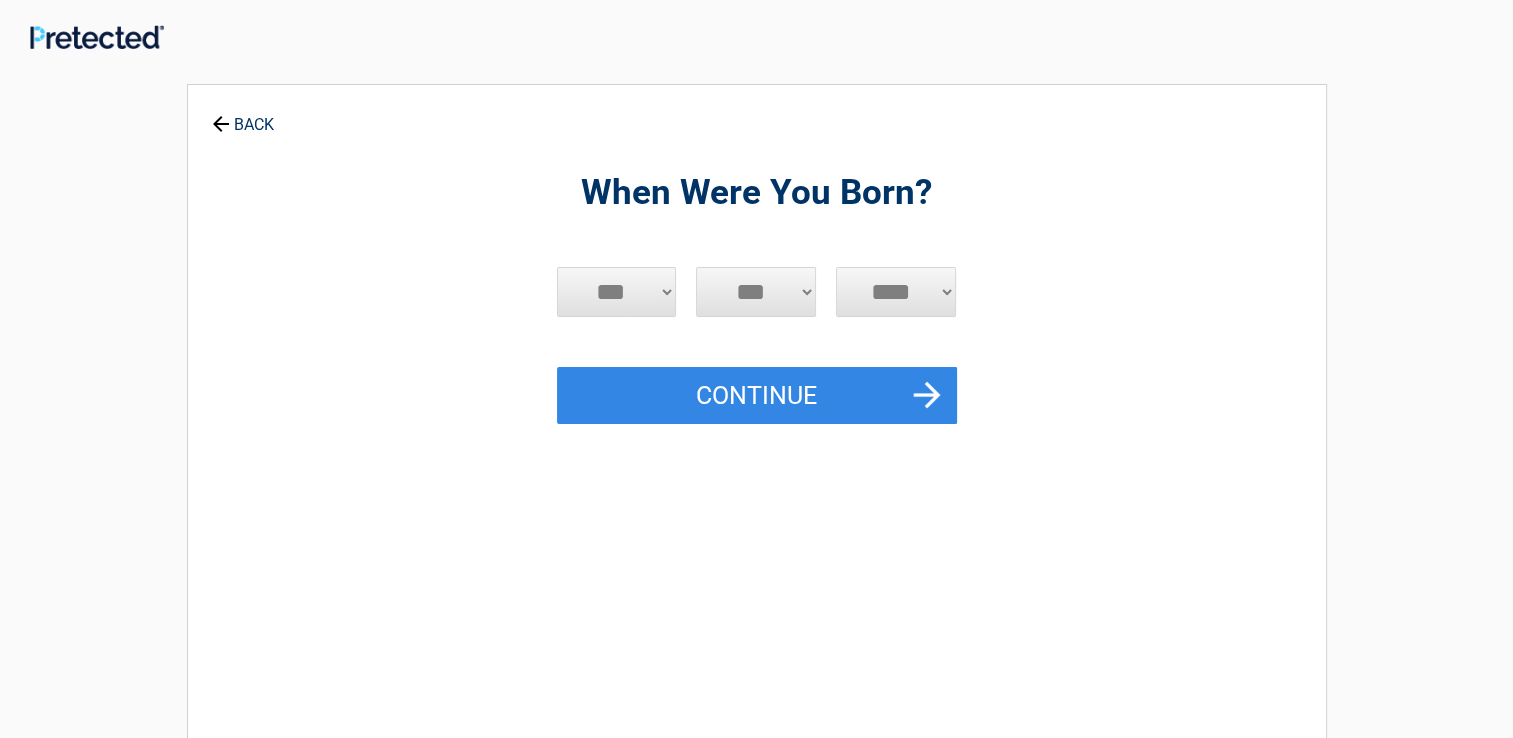 click on "*****
***
***
***
***
***
***
***
***
***
***
***
***" at bounding box center [617, 292] 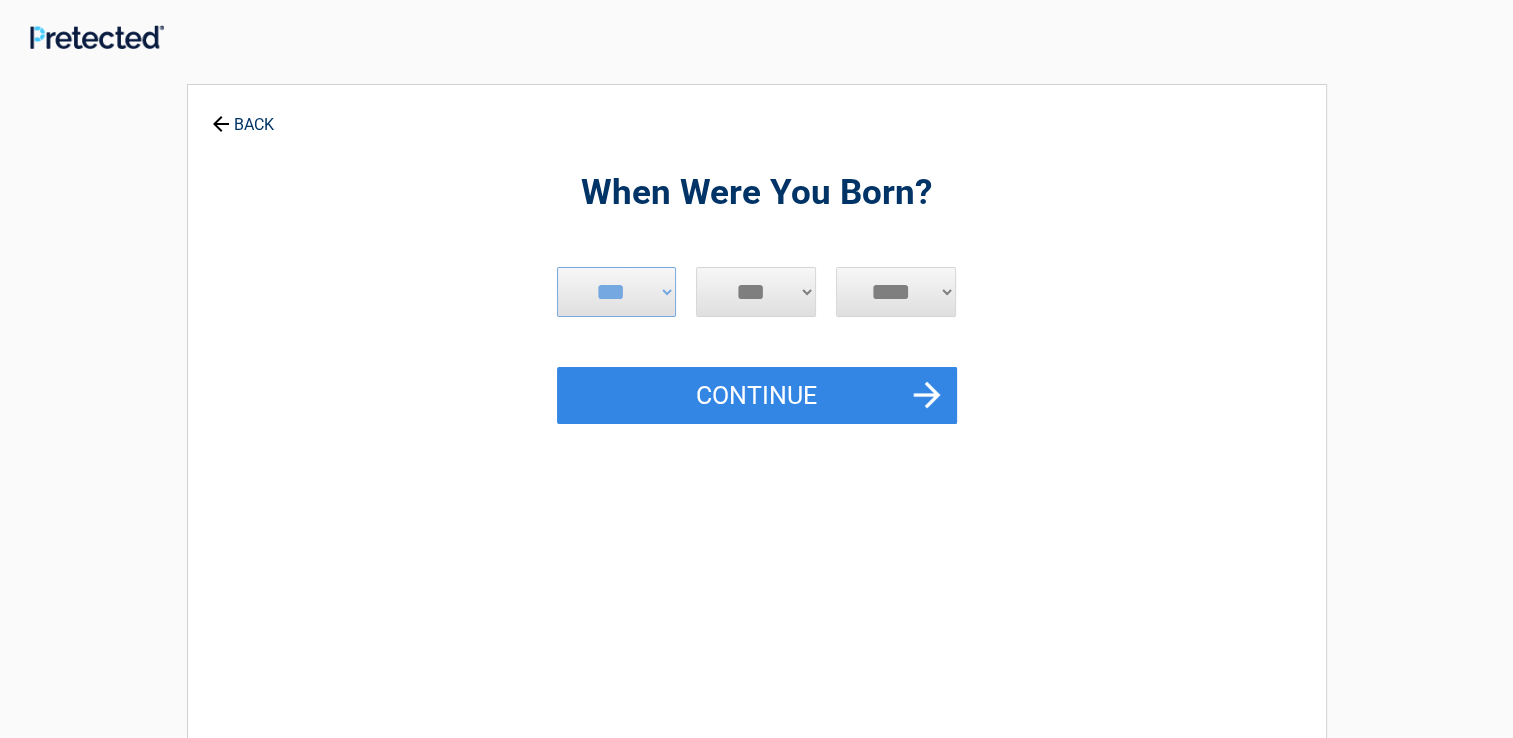 select on "*" 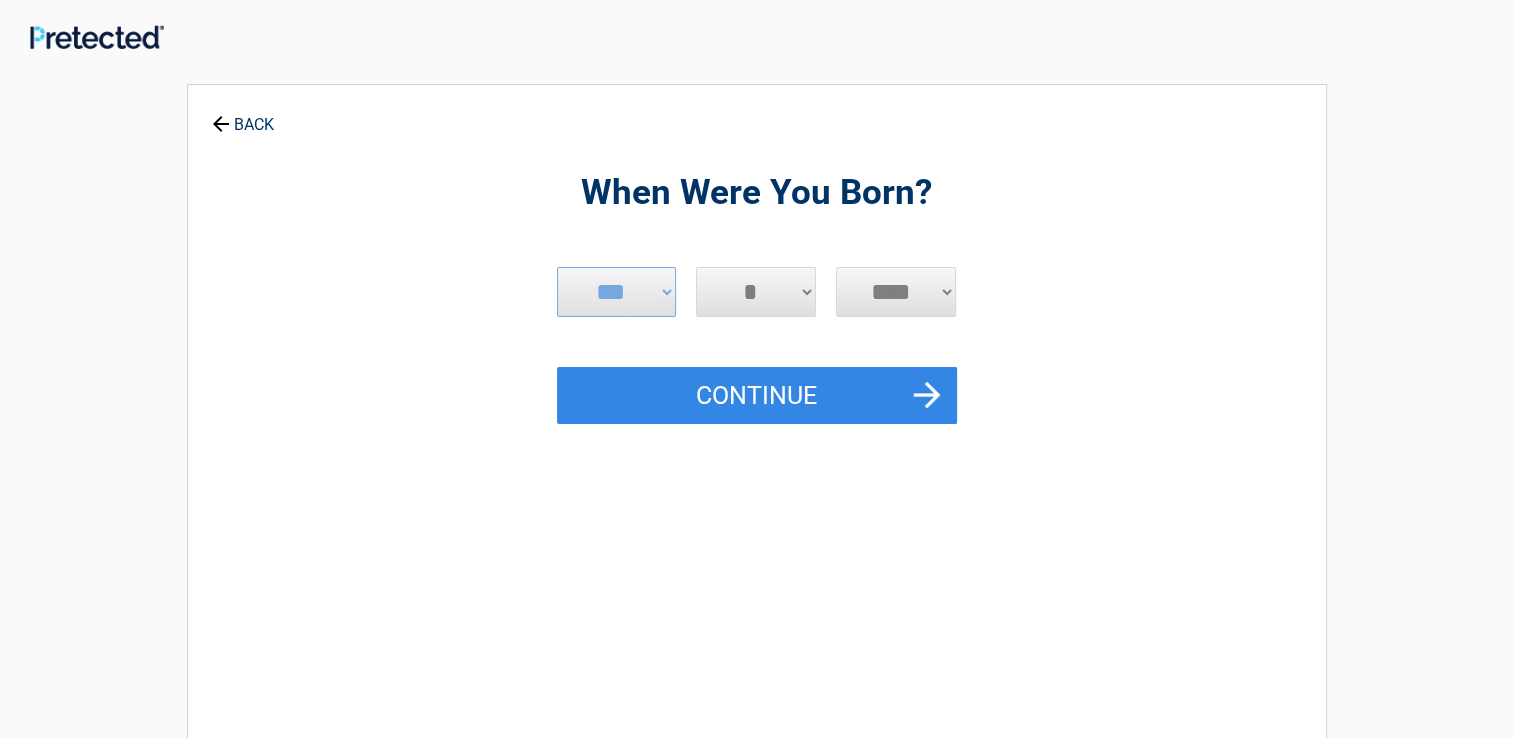 click on "*** * * * * * * * * * ** ** ** ** ** ** ** ** ** ** ** ** ** ** ** ** ** ** ** ** ** **" at bounding box center [756, 292] 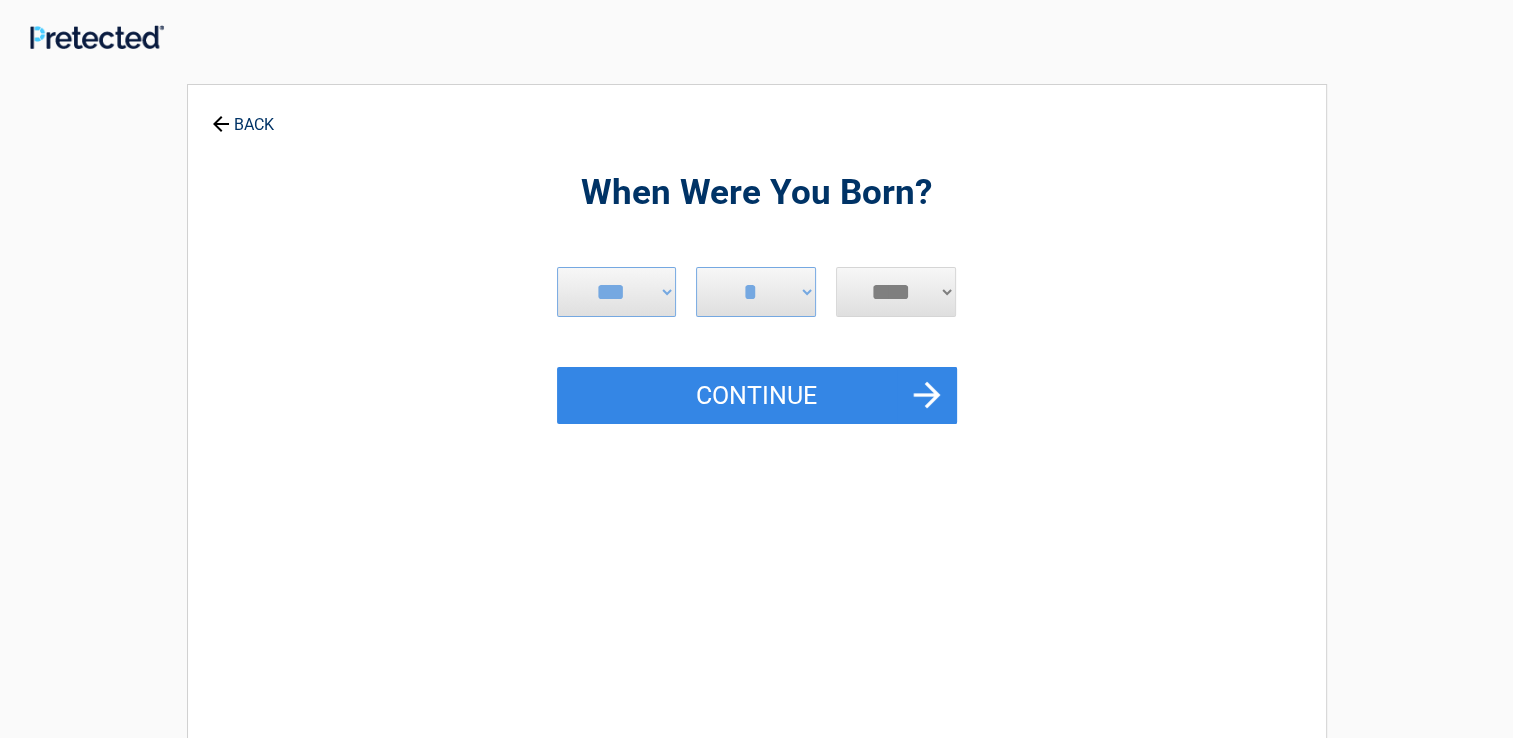 click on "****
****
****
****
****
****
****
****
****
****
****
****
****
****
****
****
****
****
****
****
****
****
****
****
****
****
****
****
****
****
****
****
****
****
****
****
****
****
****
****
****
****
****
****
****
****
****
****
****
****
****
****
****
****
****
****
****
****
****
****
****
****
****
****" at bounding box center [896, 292] 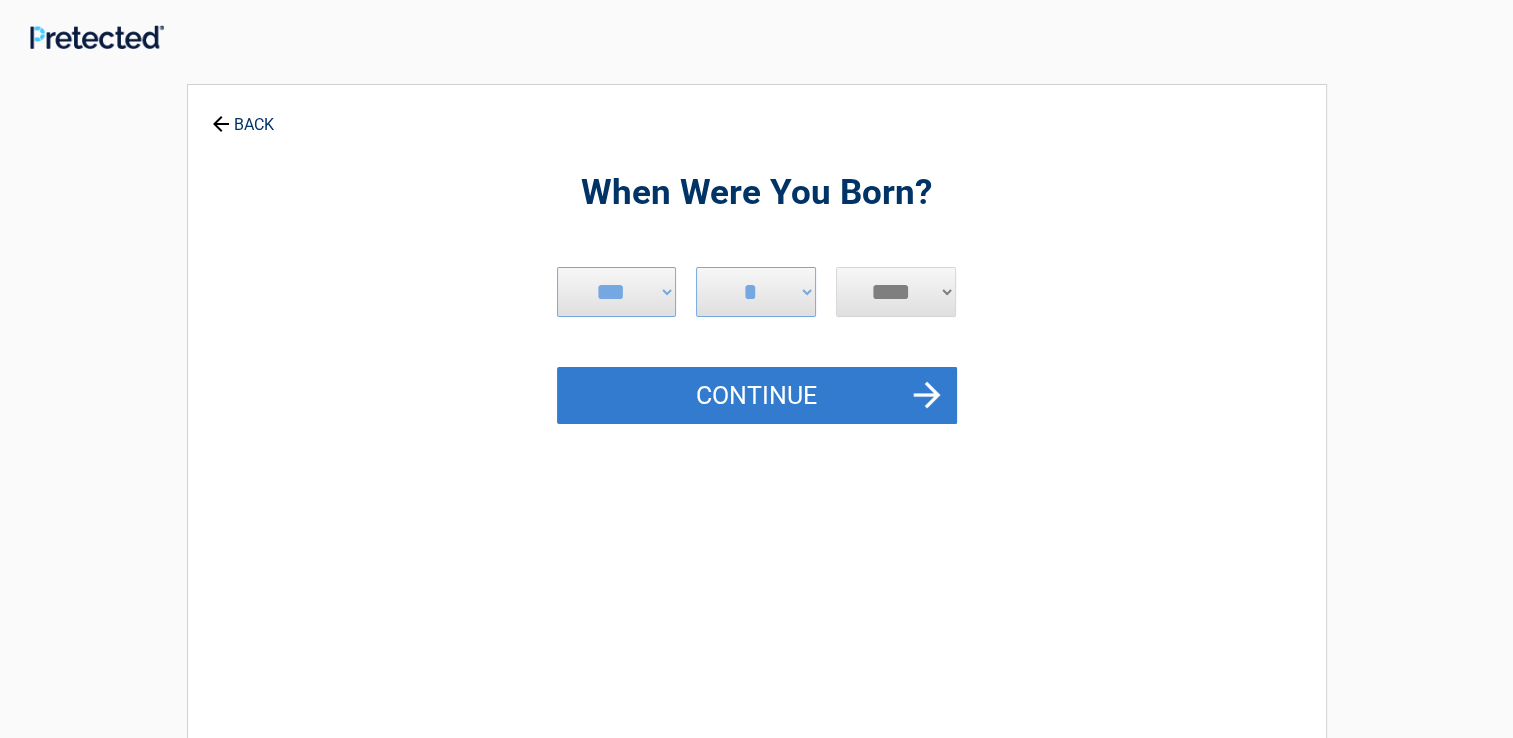 click on "Continue" at bounding box center [757, 396] 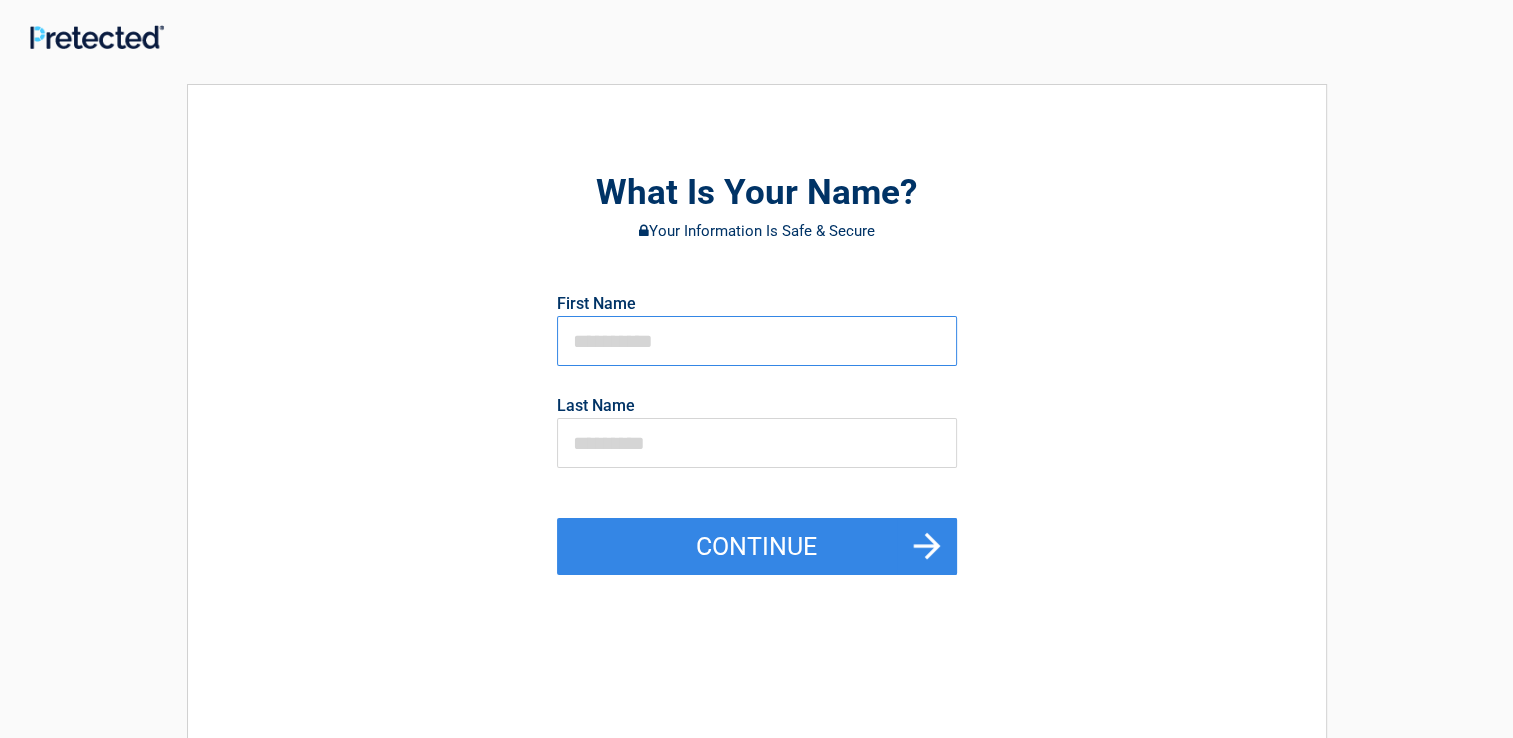 click at bounding box center [757, 341] 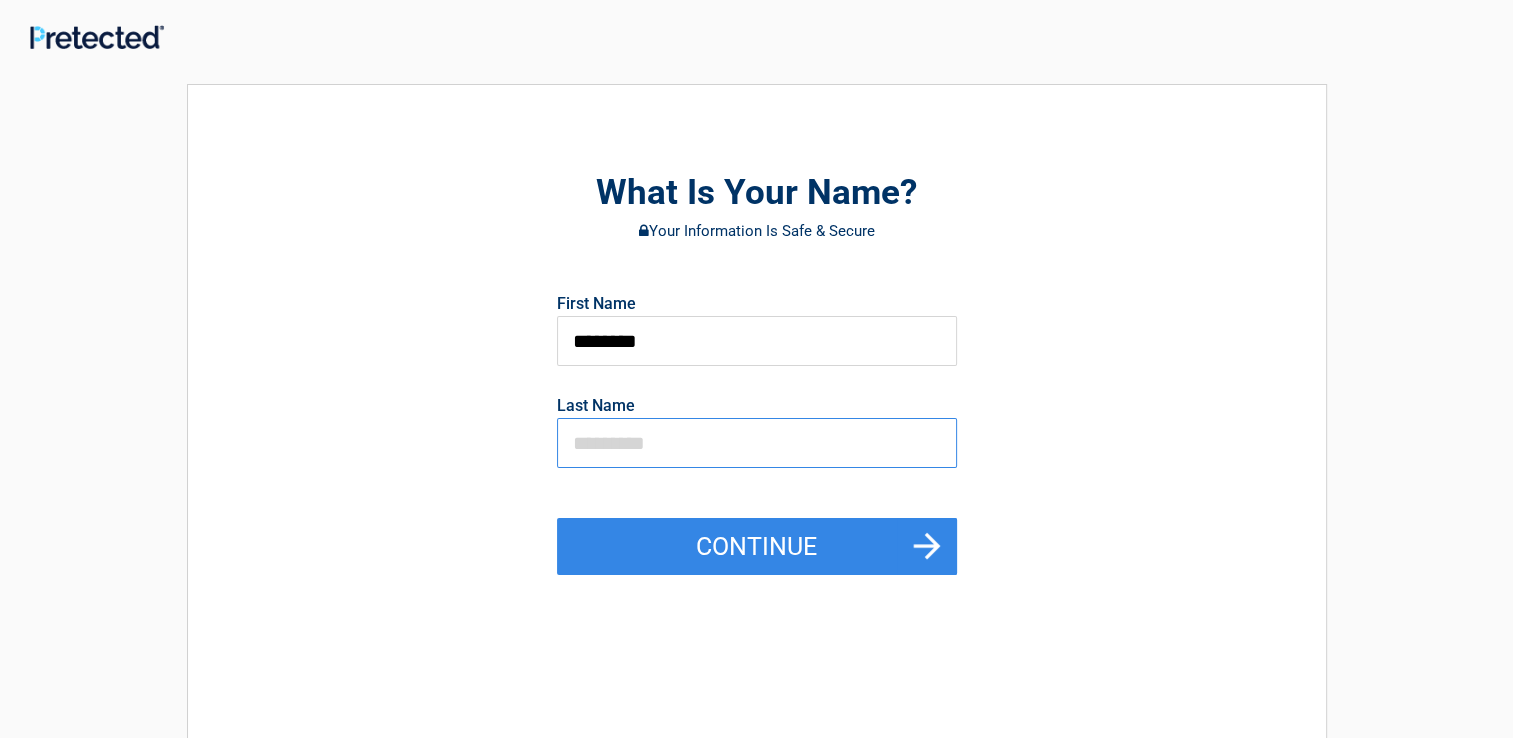 click at bounding box center [757, 443] 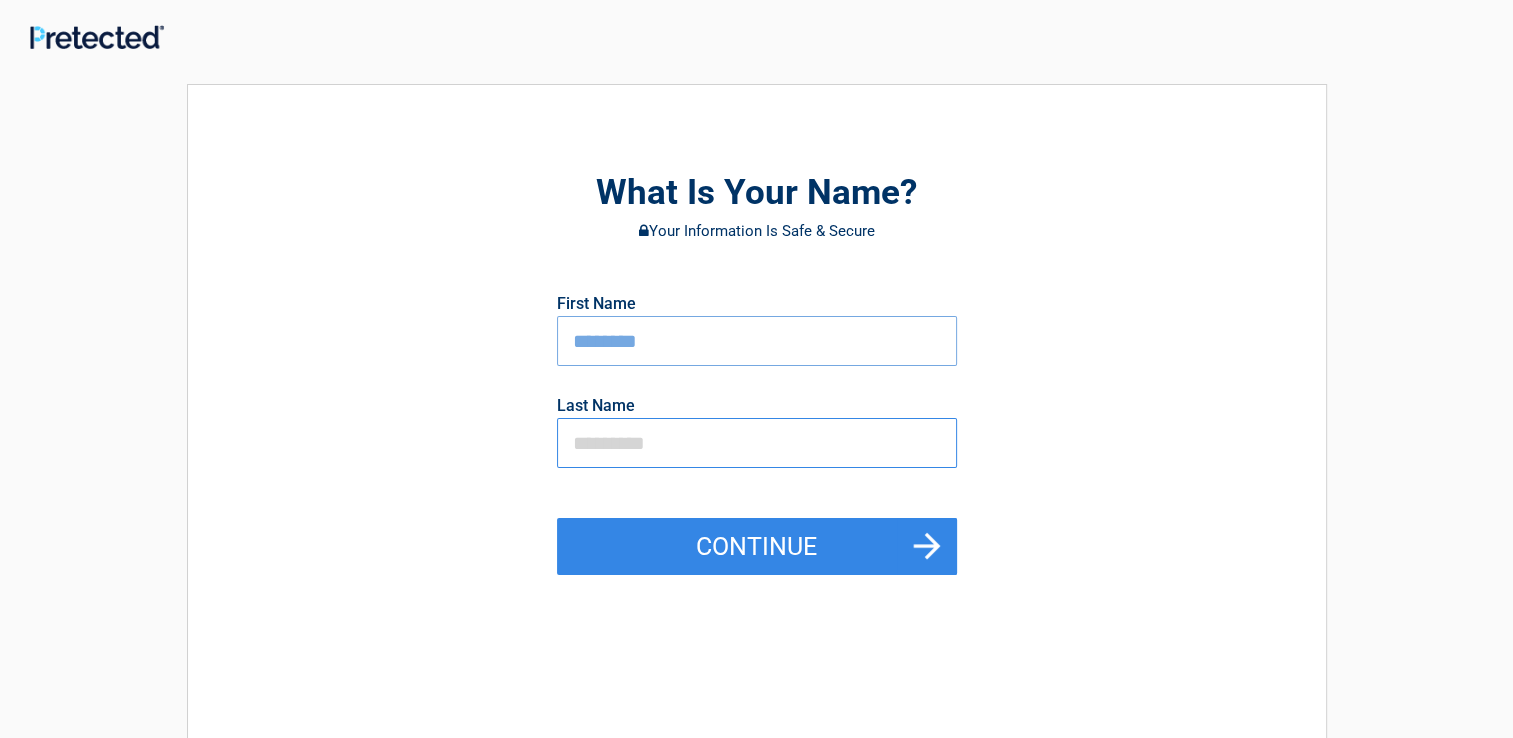 type on "*******" 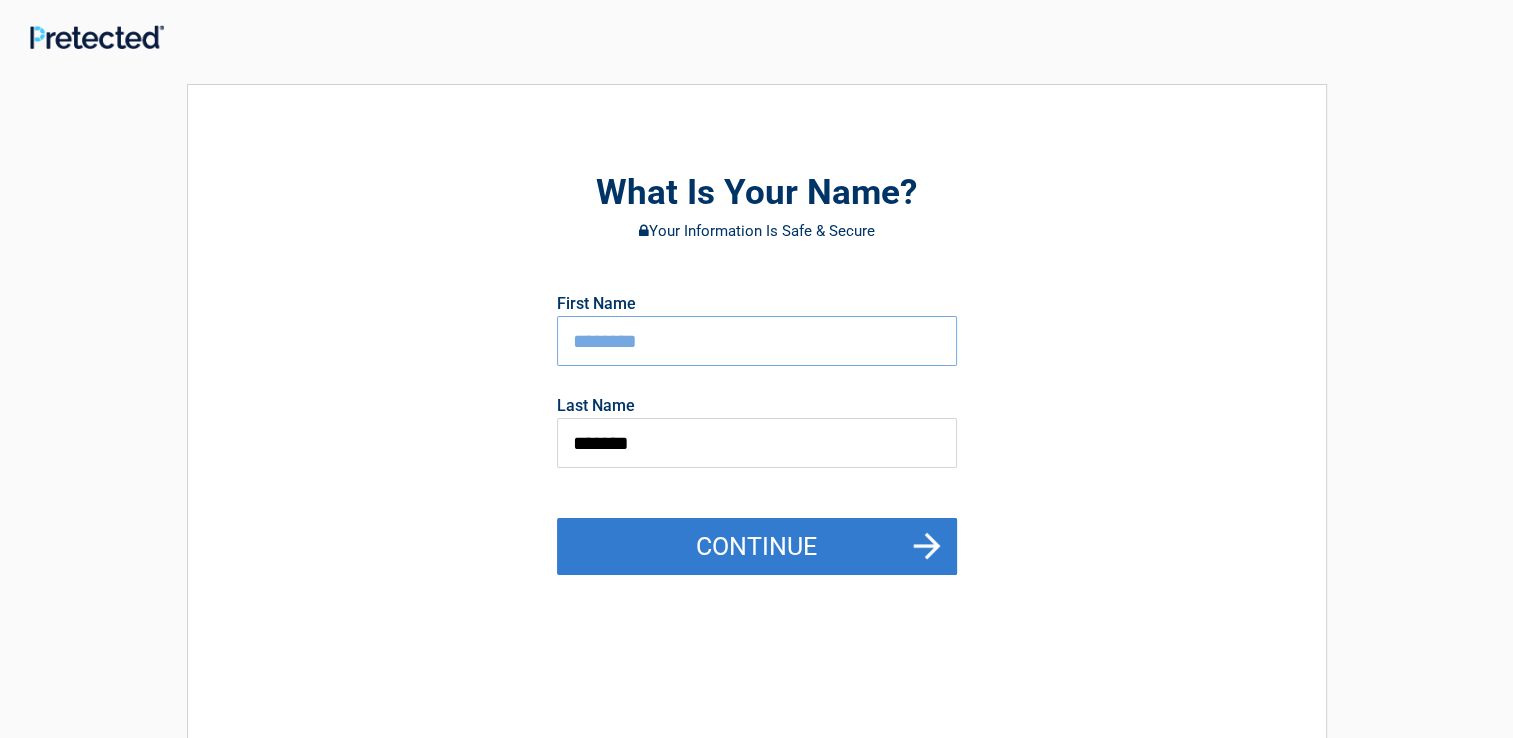 click on "Continue" at bounding box center [757, 547] 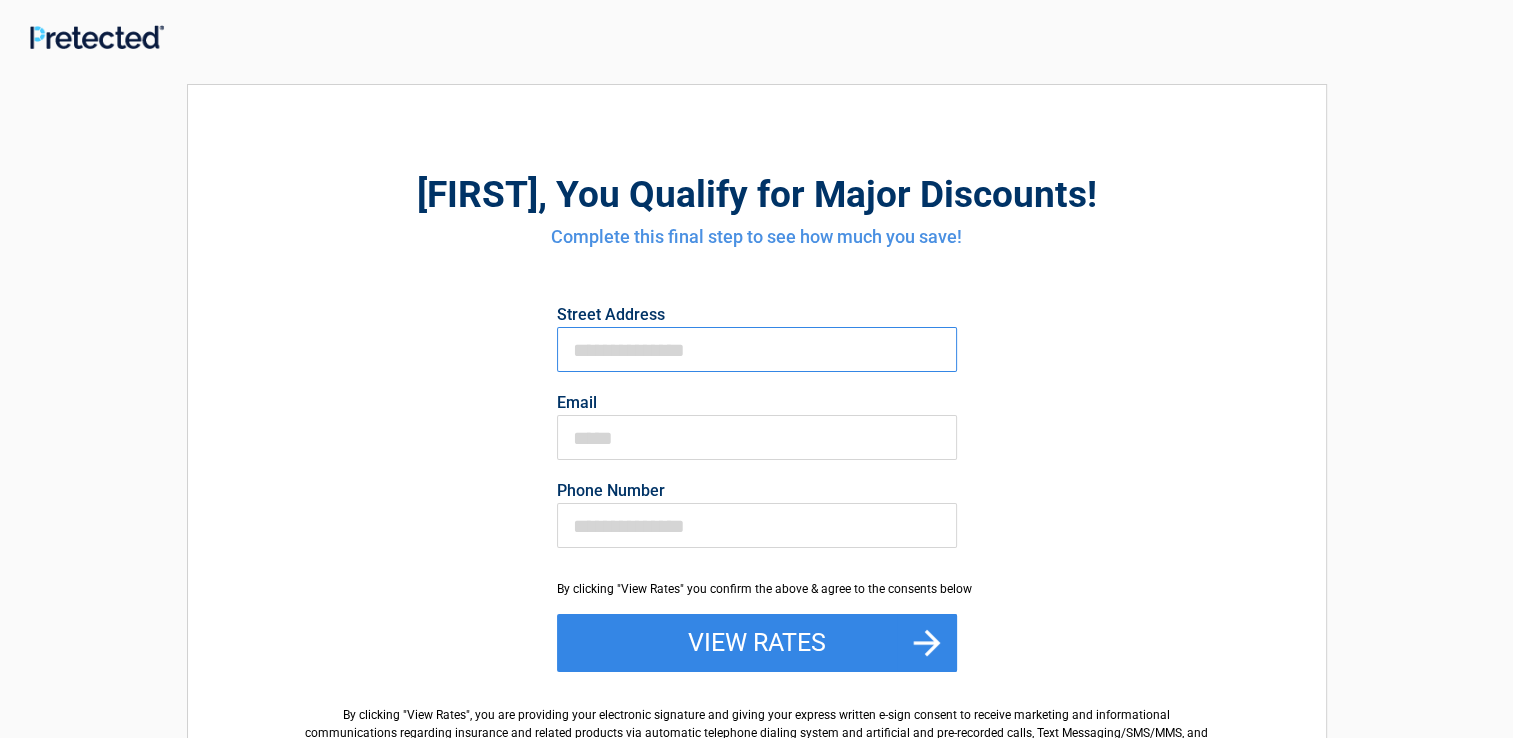 click on "First Name" at bounding box center [757, 349] 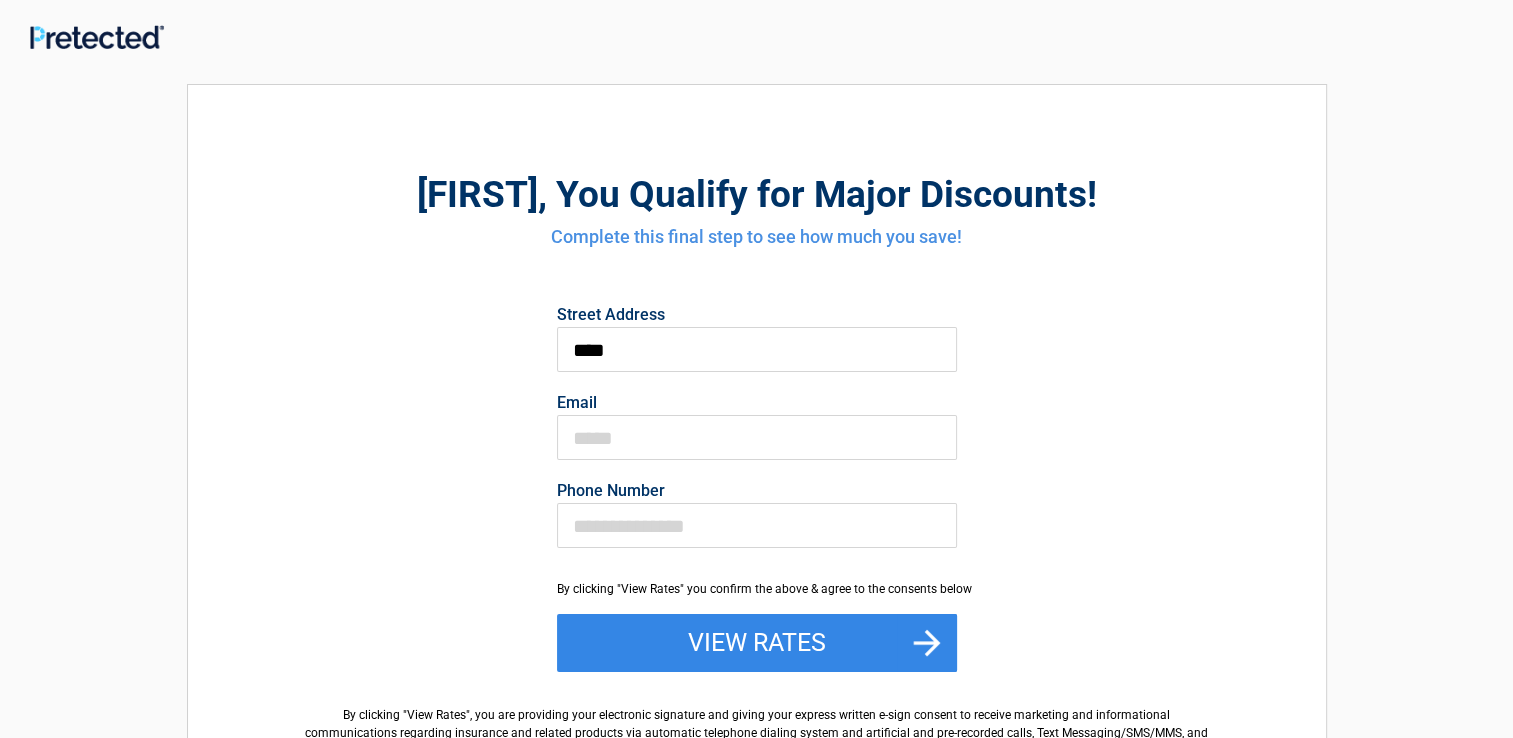 type on "**********" 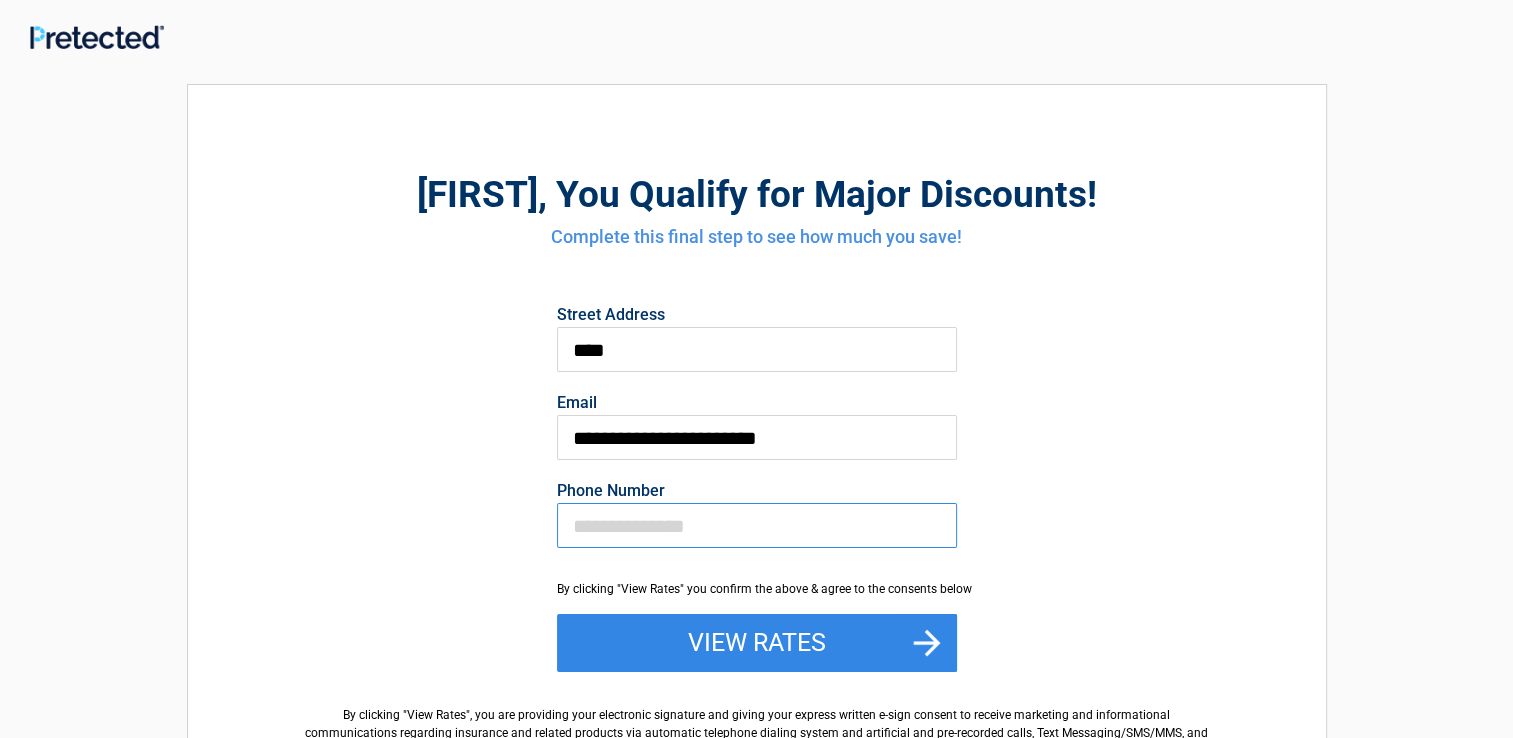 type on "**********" 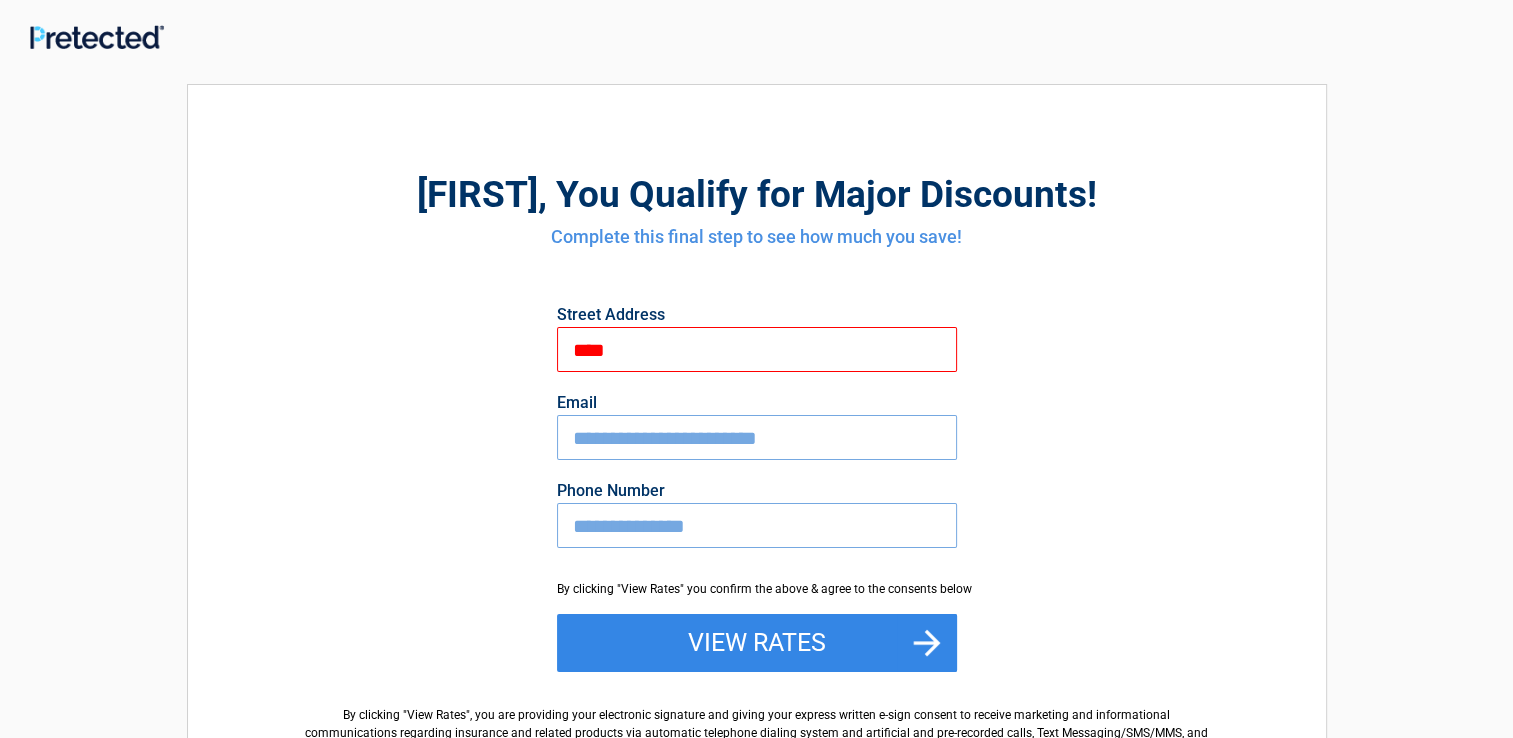 click on "****" at bounding box center [757, 349] 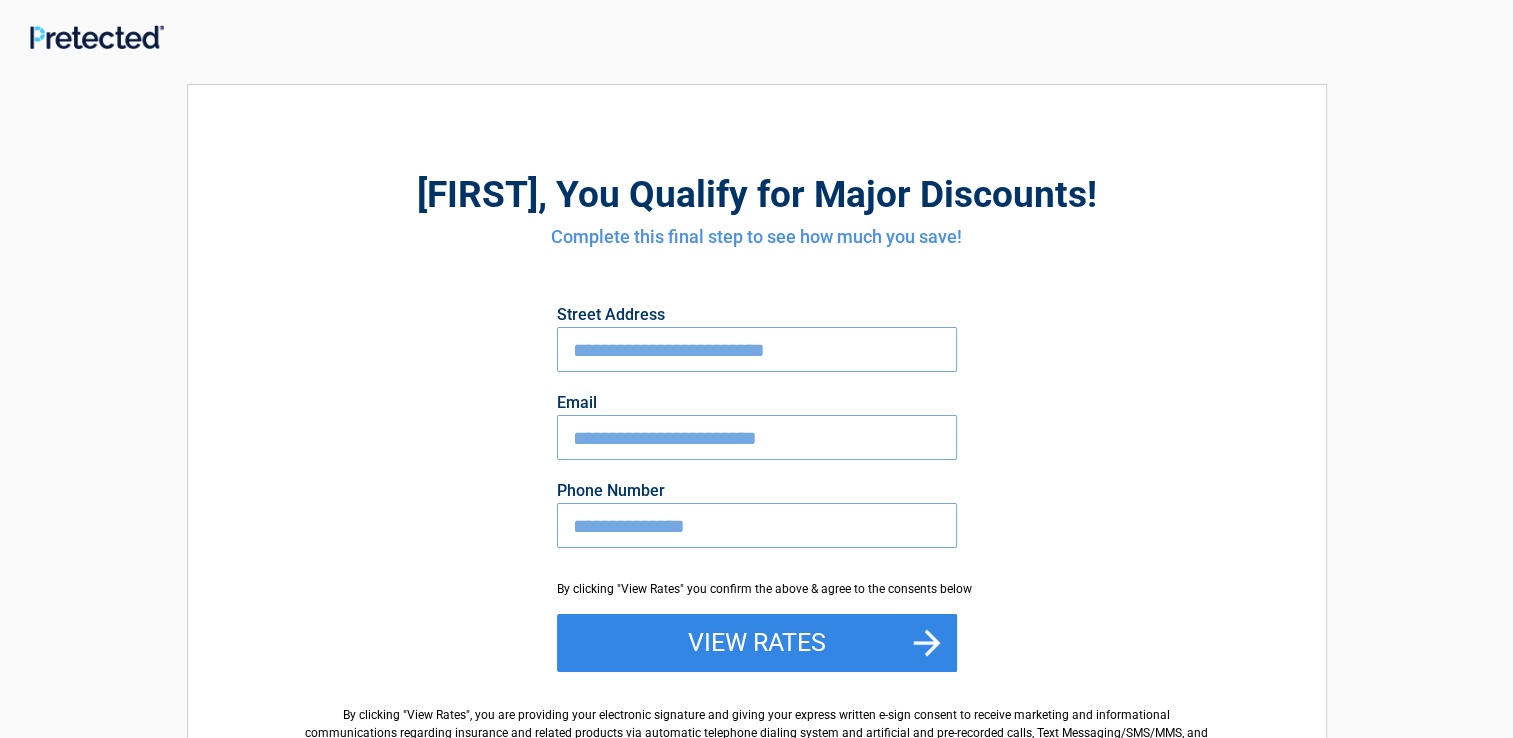 click on "**********" at bounding box center [757, 349] 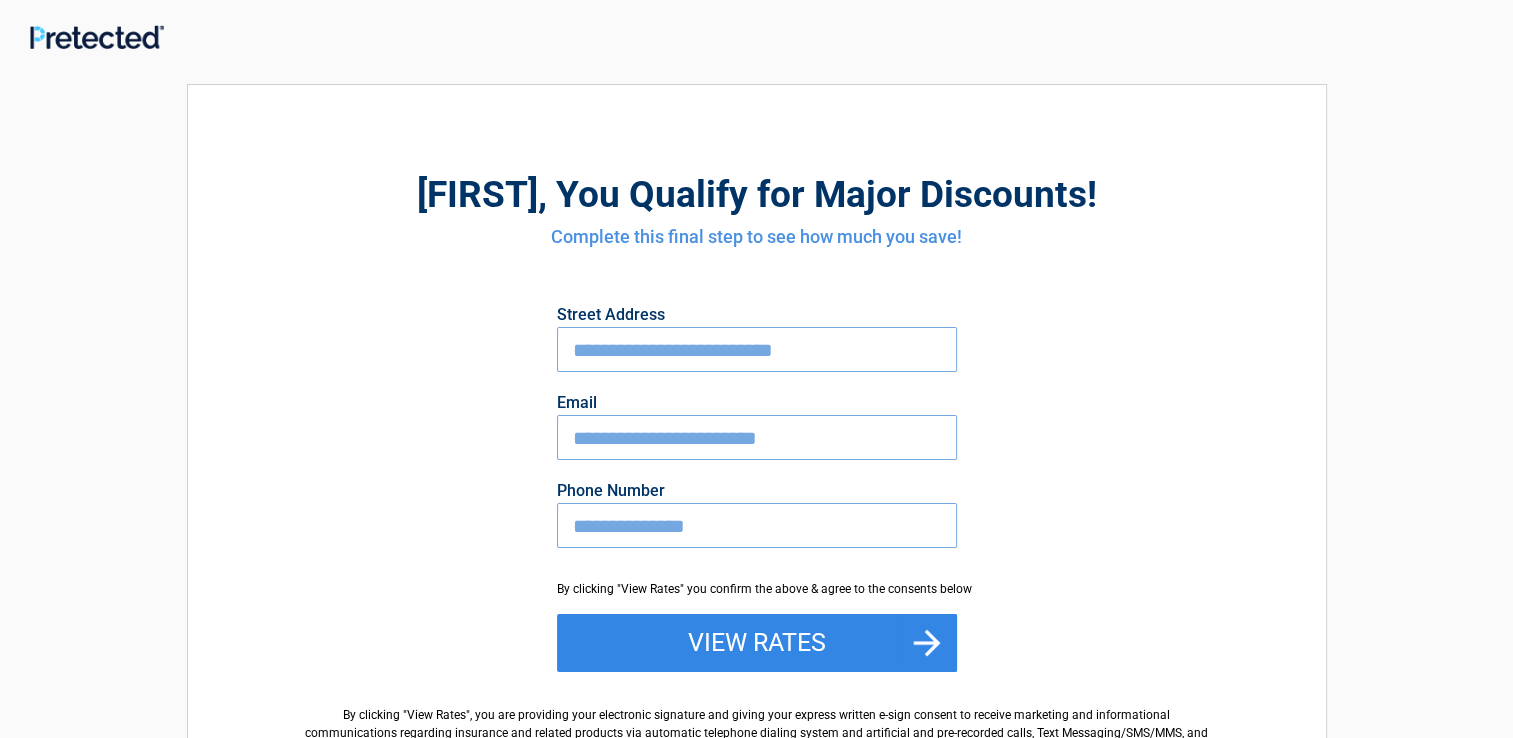 type on "**********" 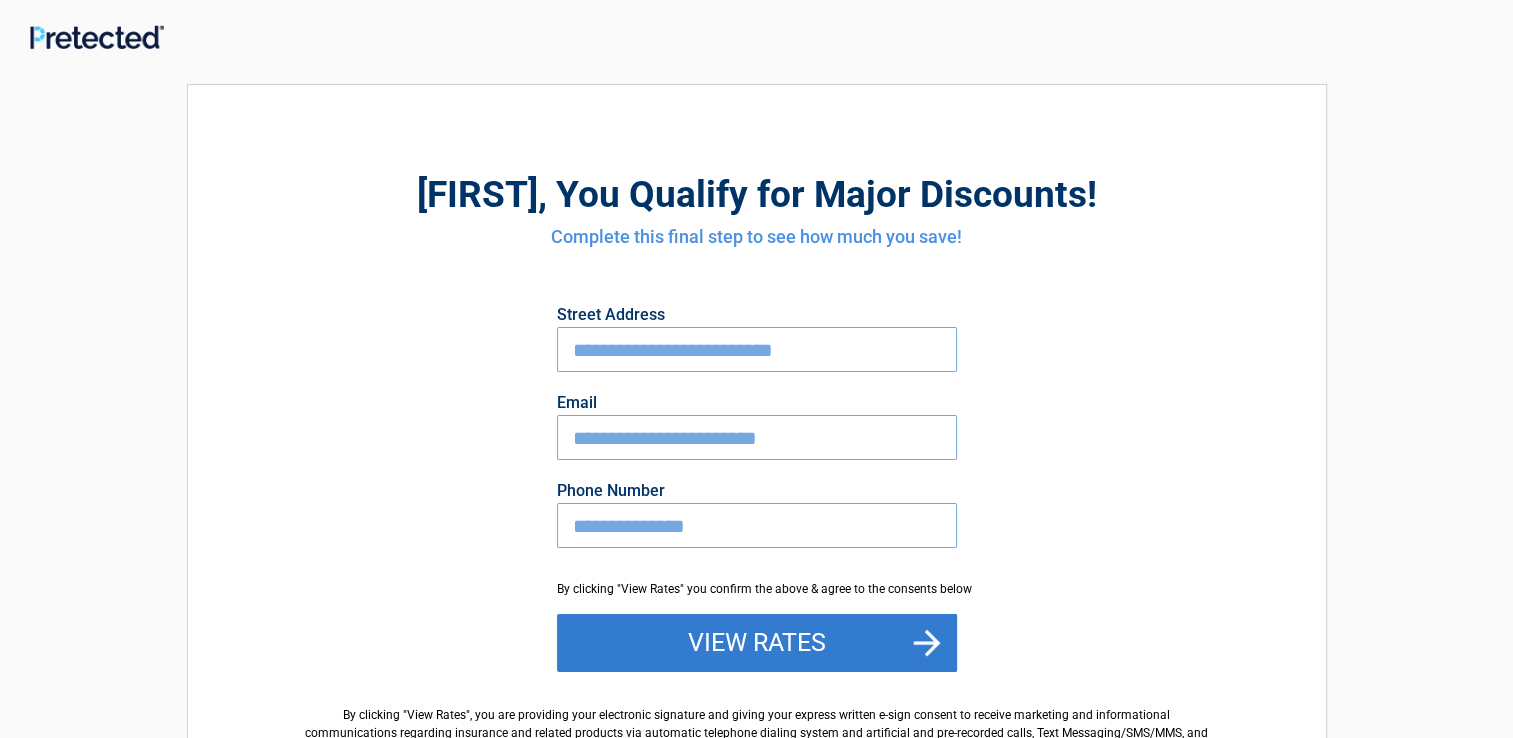 click on "View Rates" at bounding box center [757, 643] 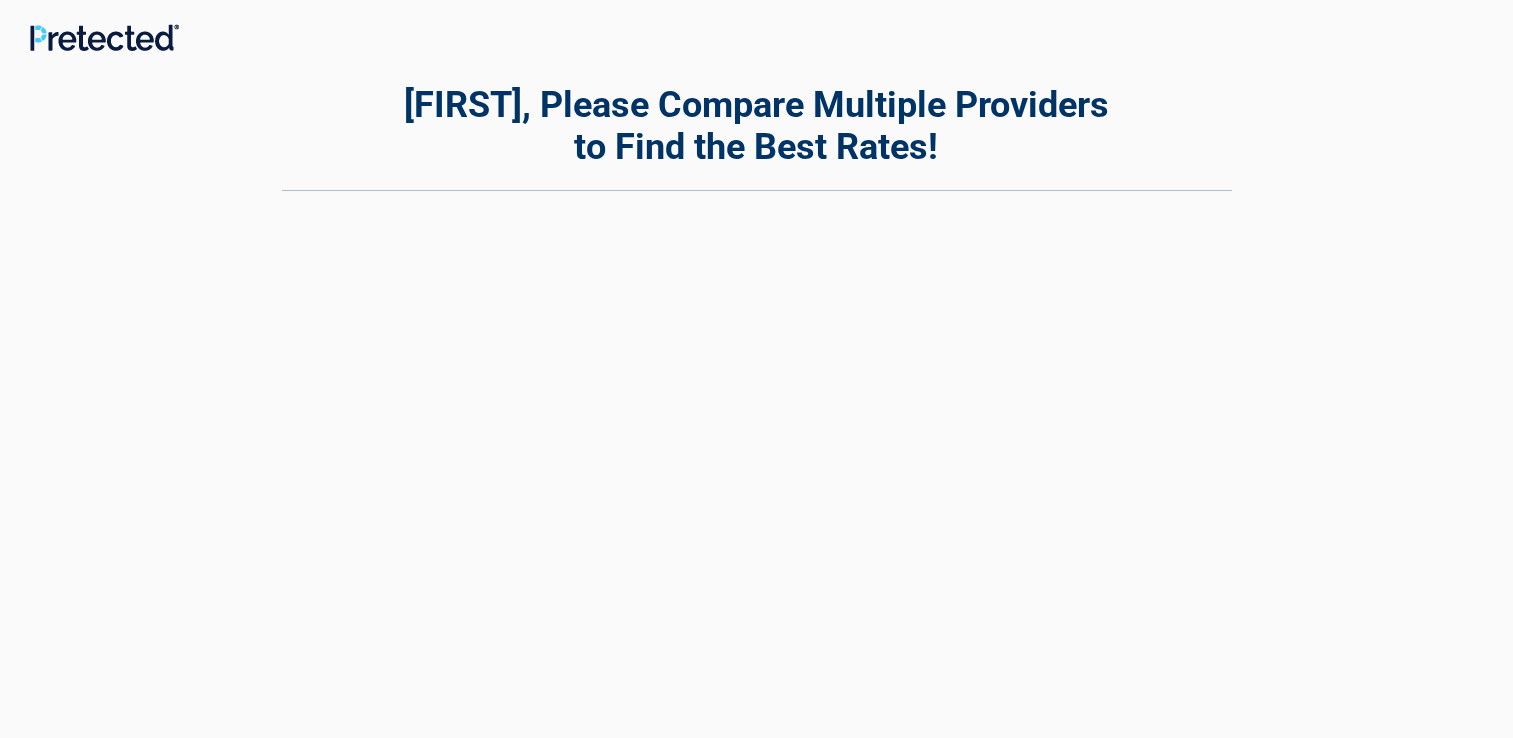 scroll, scrollTop: 0, scrollLeft: 0, axis: both 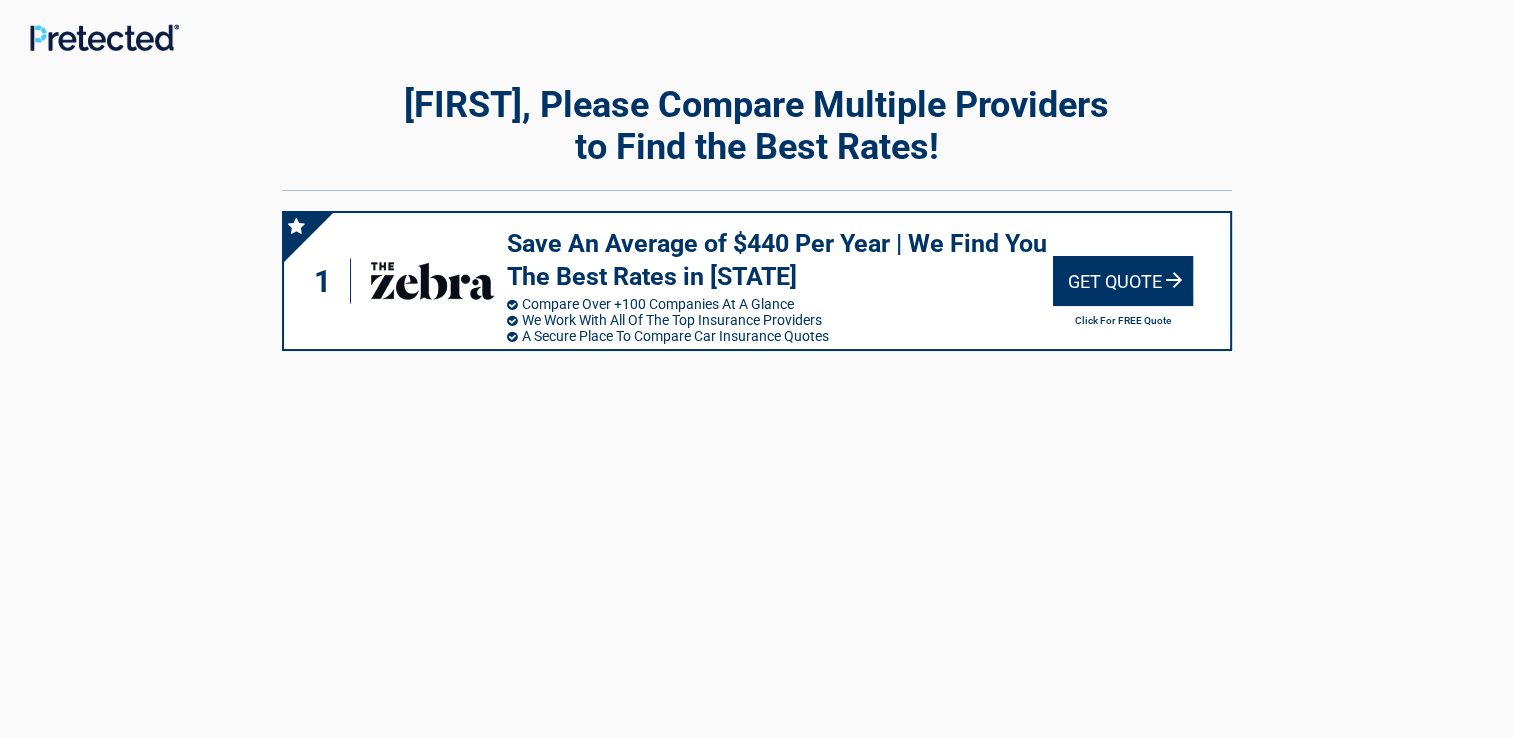 click on "Get Quote" at bounding box center [1123, 281] 